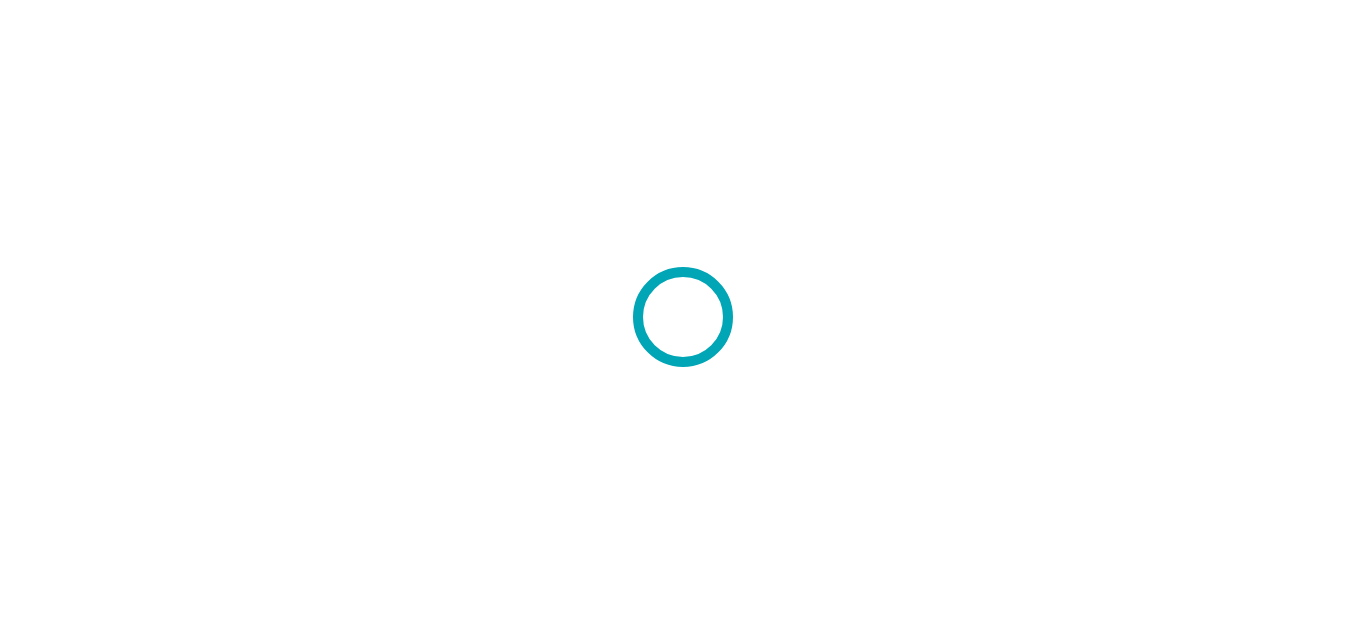 scroll, scrollTop: 0, scrollLeft: 0, axis: both 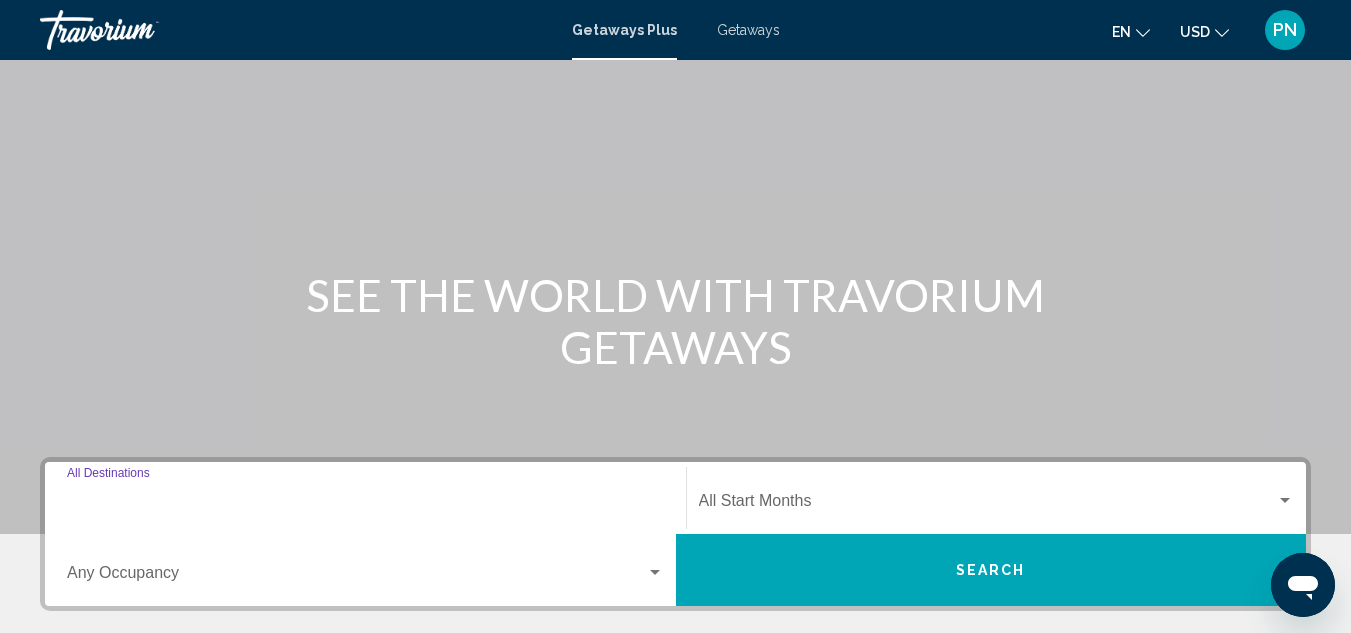 click on "Destination All Destinations" at bounding box center (365, 505) 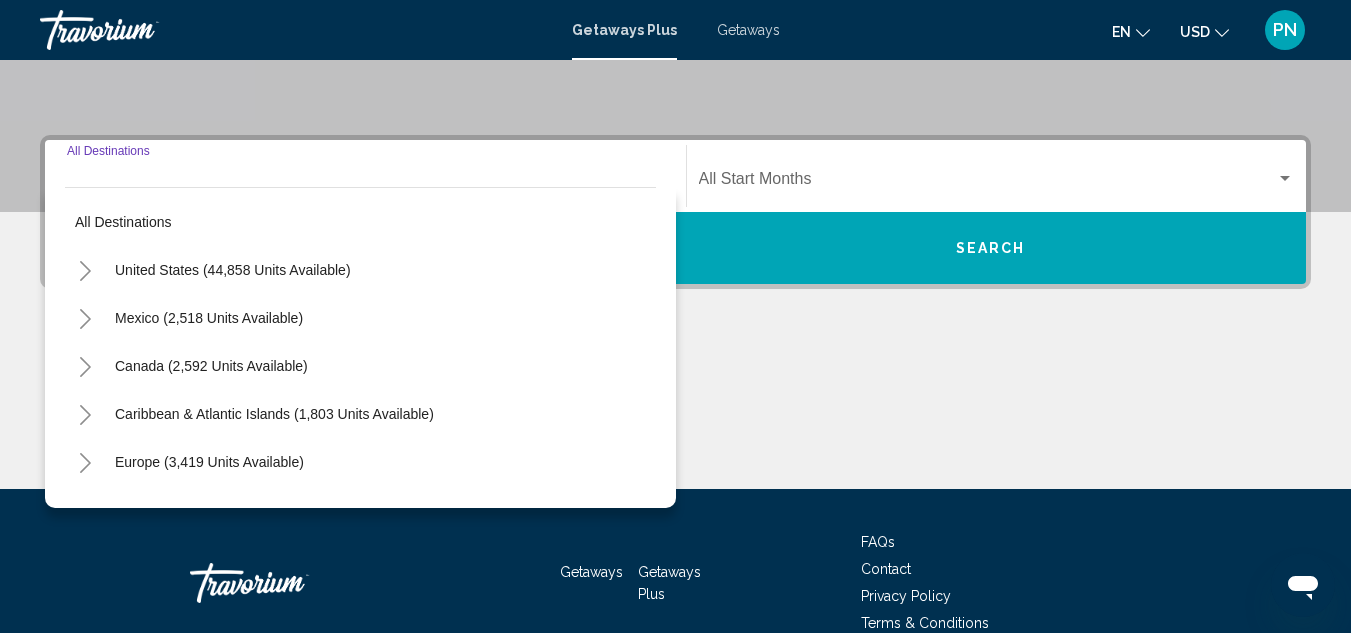 scroll, scrollTop: 458, scrollLeft: 0, axis: vertical 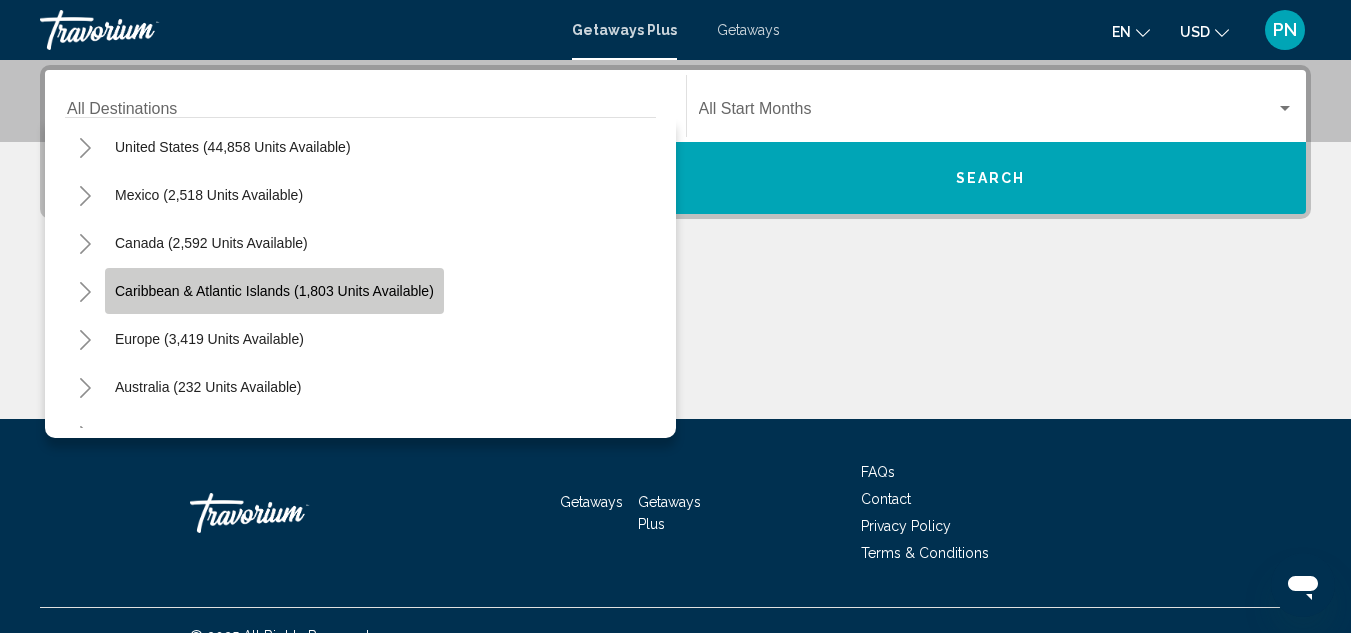 click on "Caribbean & Atlantic Islands (1,803 units available)" 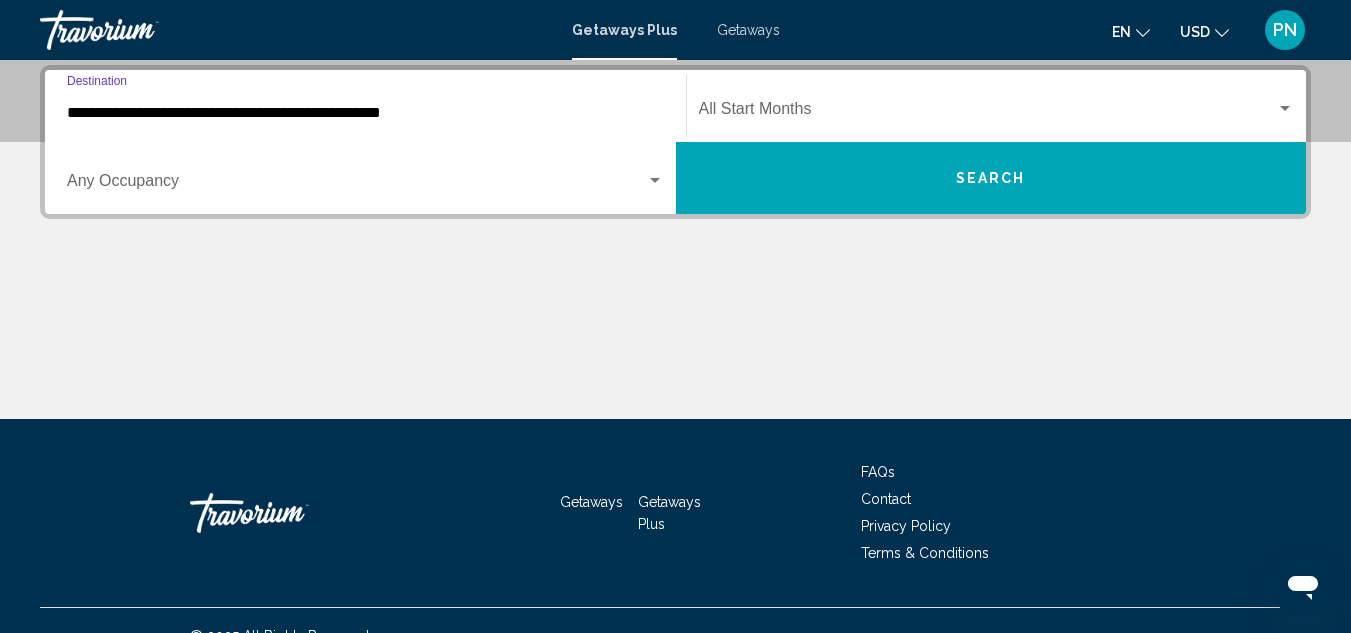 click on "**********" at bounding box center (365, 113) 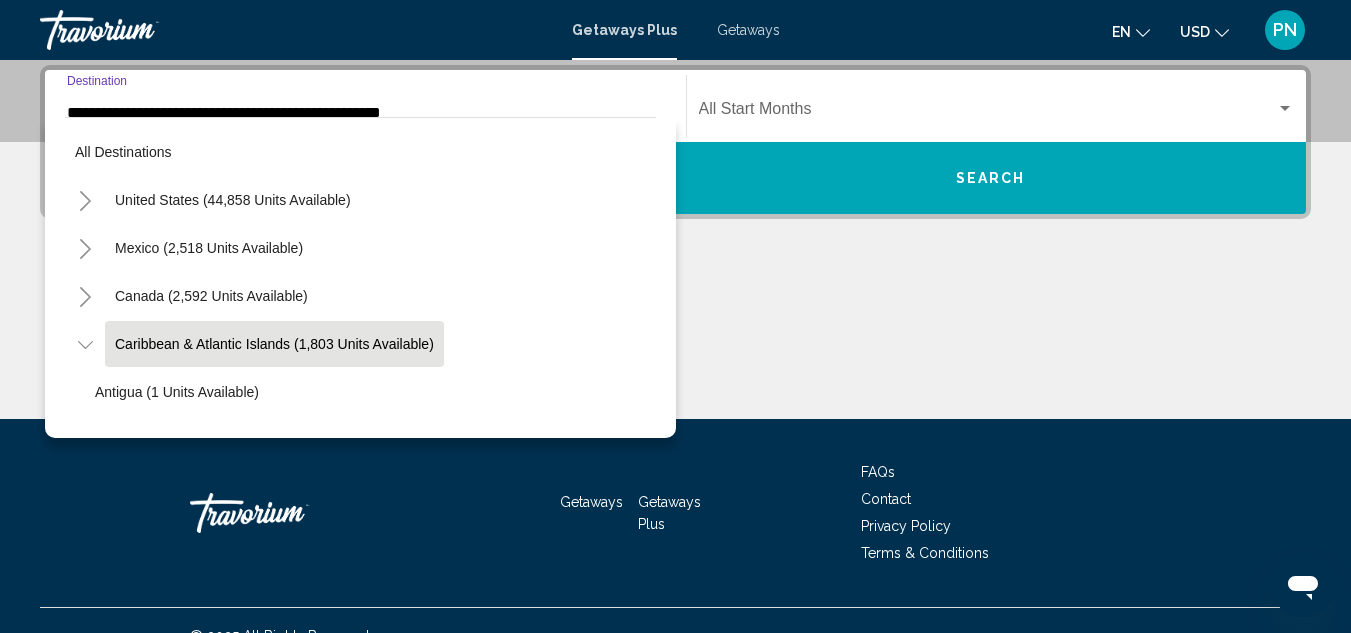 scroll, scrollTop: 415, scrollLeft: 0, axis: vertical 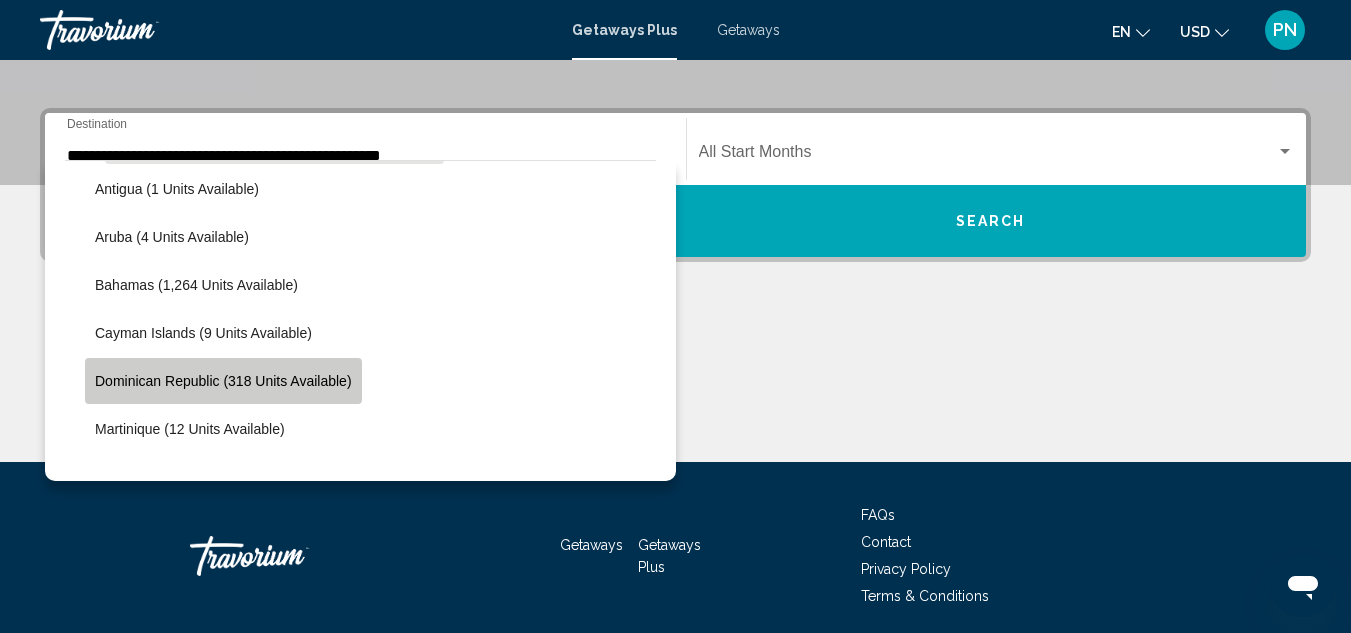 click on "Dominican Republic (318 units available)" 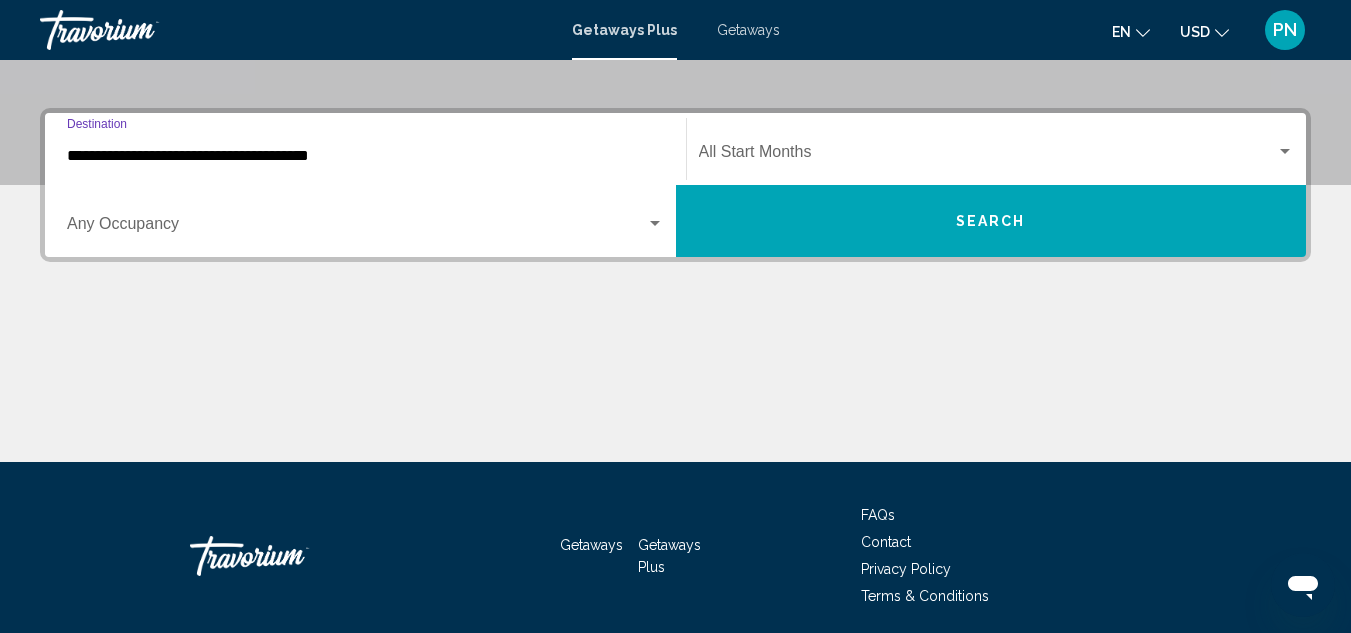 scroll, scrollTop: 458, scrollLeft: 0, axis: vertical 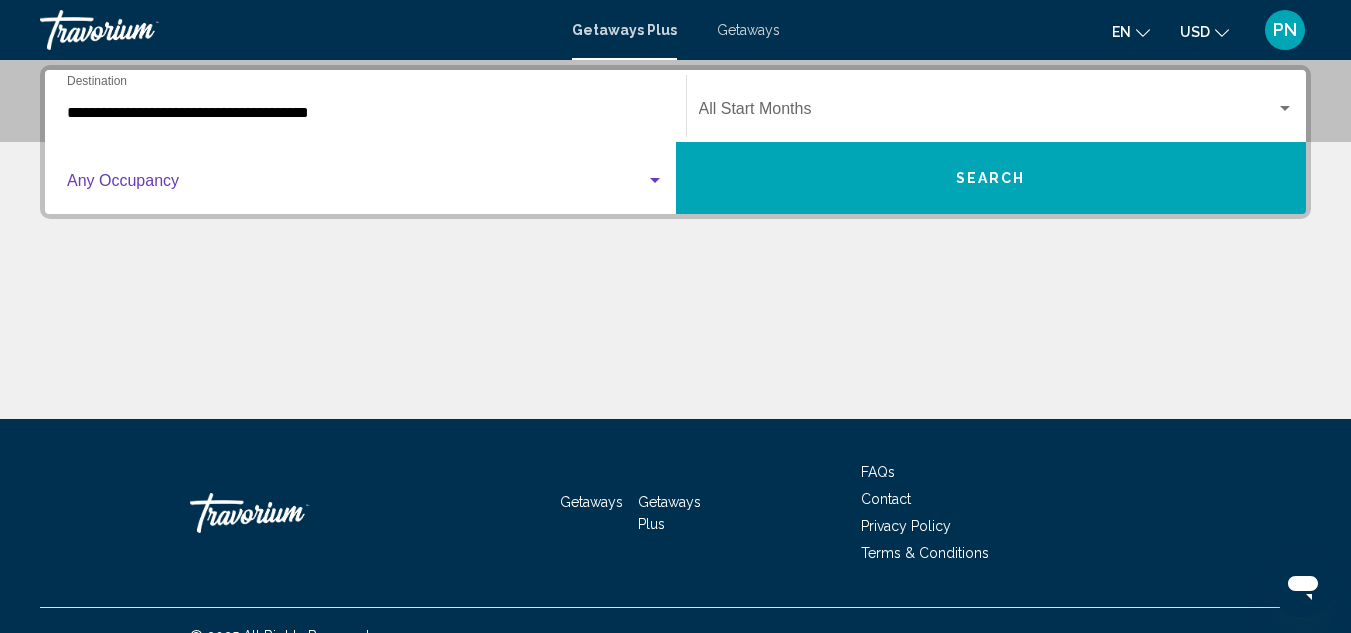 click at bounding box center (655, 181) 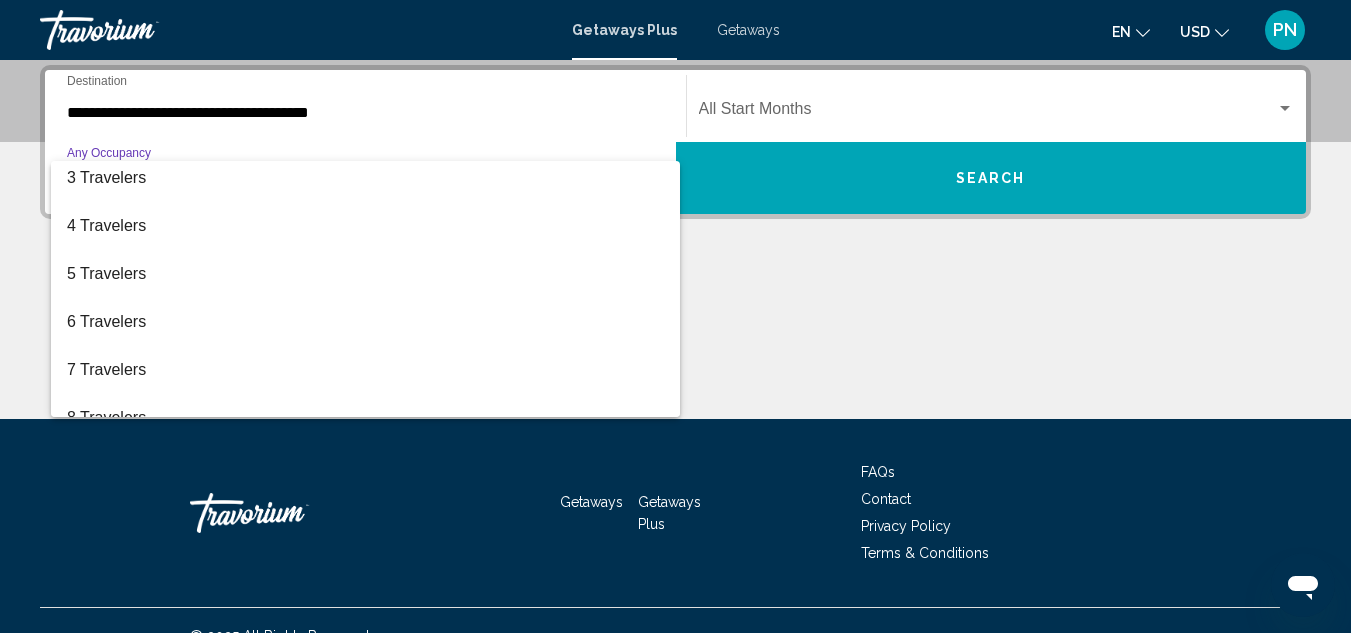 scroll, scrollTop: 120, scrollLeft: 0, axis: vertical 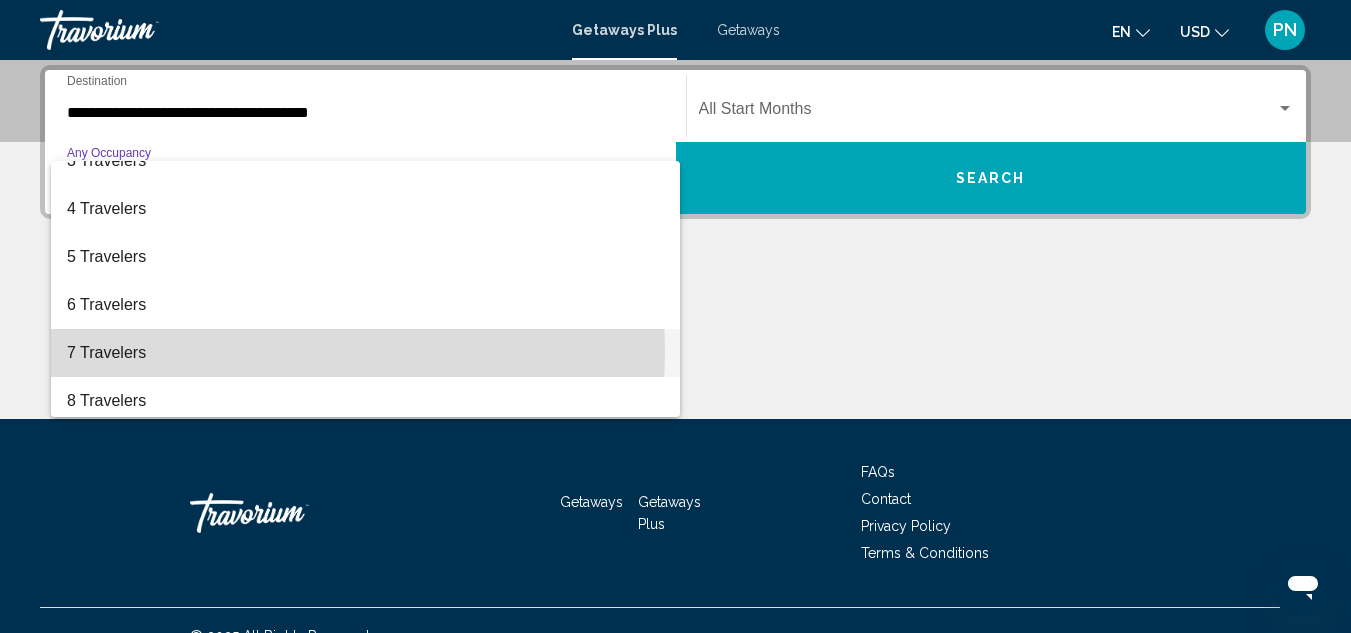 click on "7 Travelers" at bounding box center (365, 353) 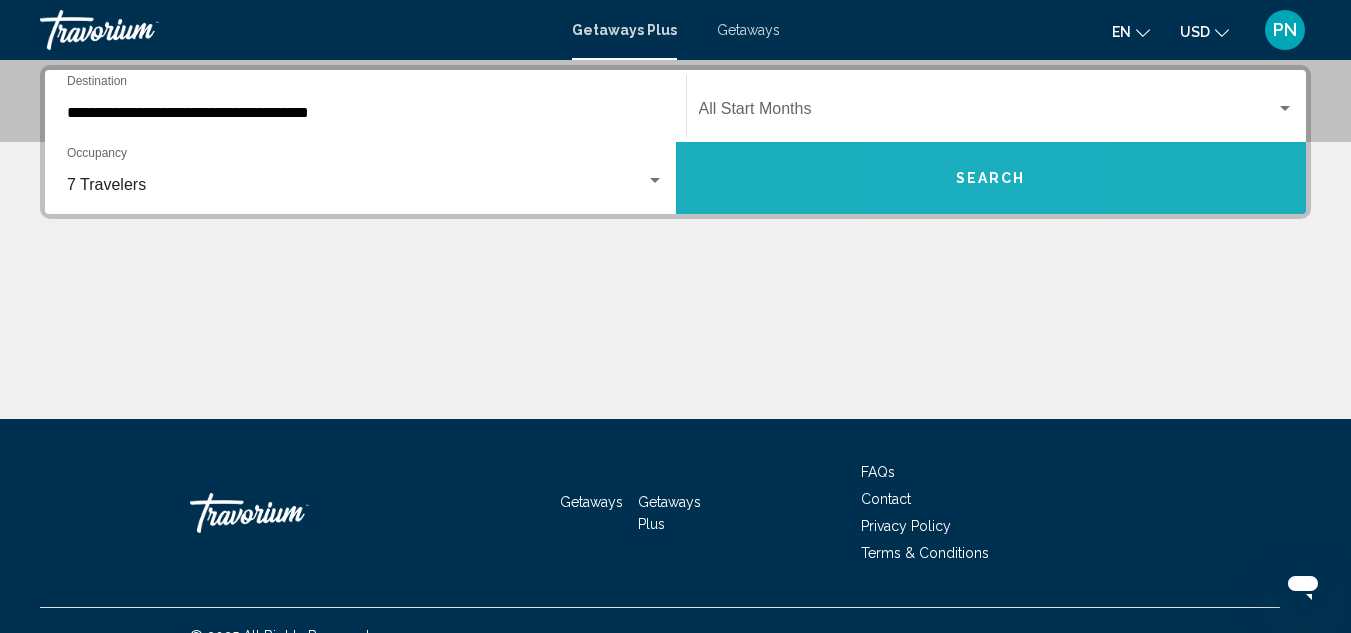 click on "Search" at bounding box center [991, 178] 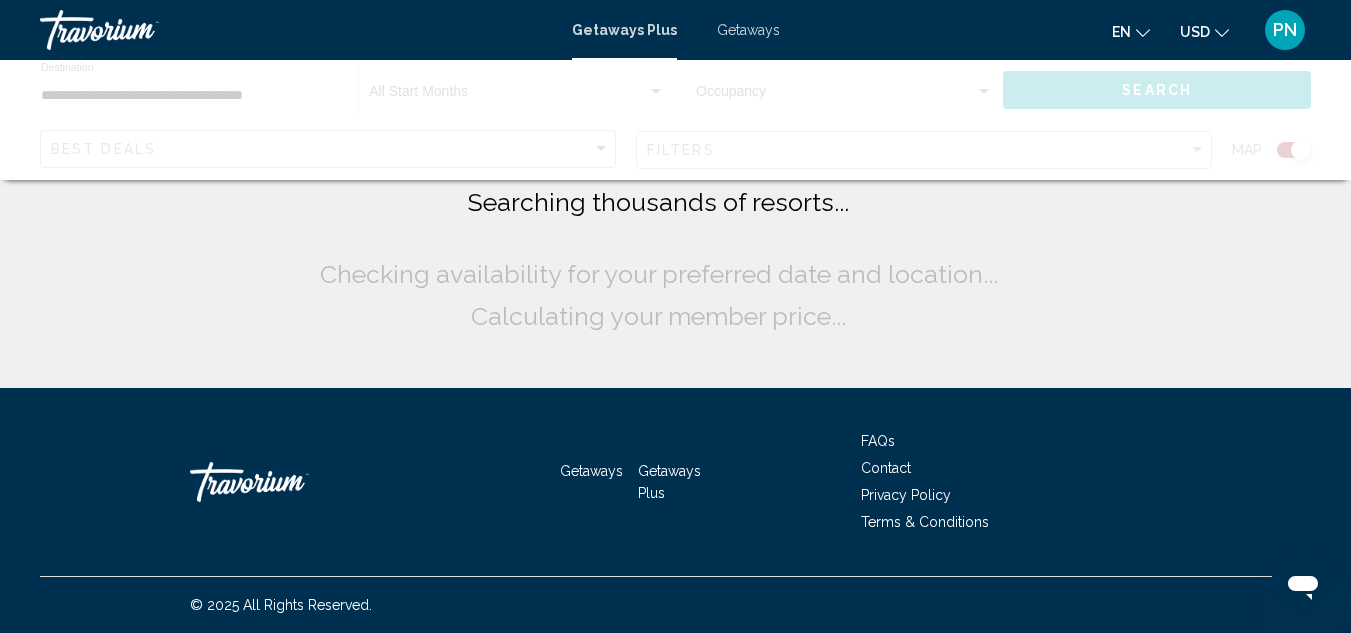 scroll, scrollTop: 0, scrollLeft: 0, axis: both 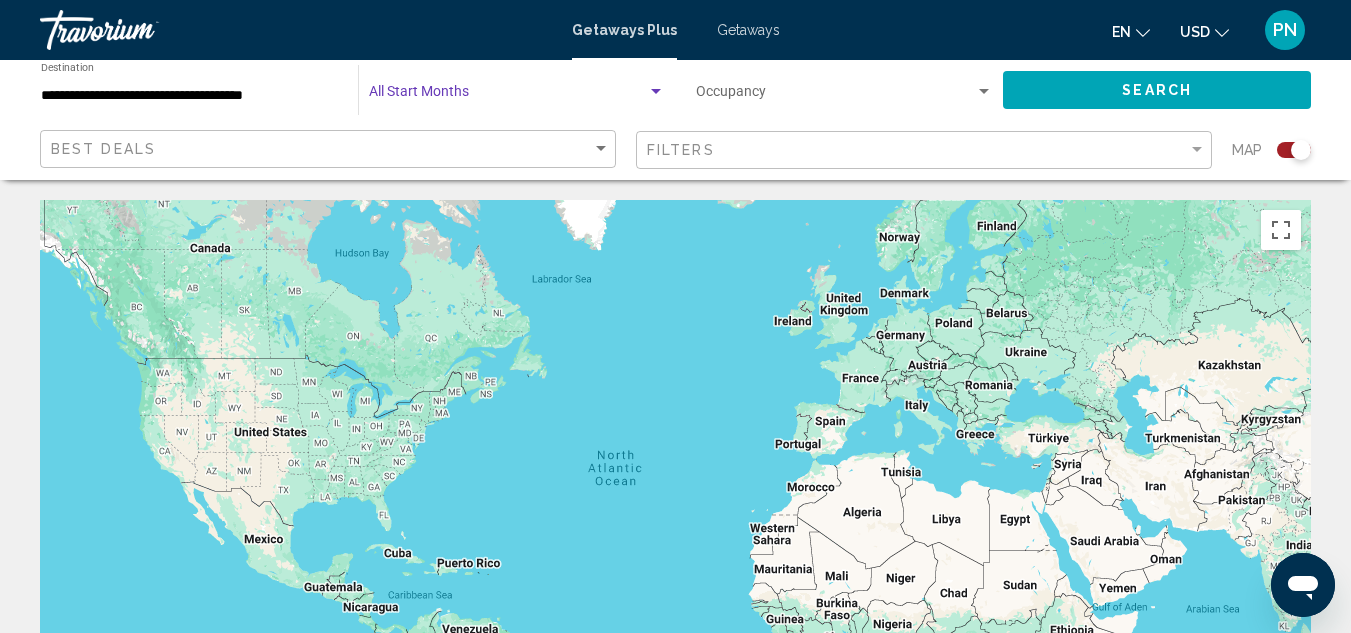 click at bounding box center [508, 96] 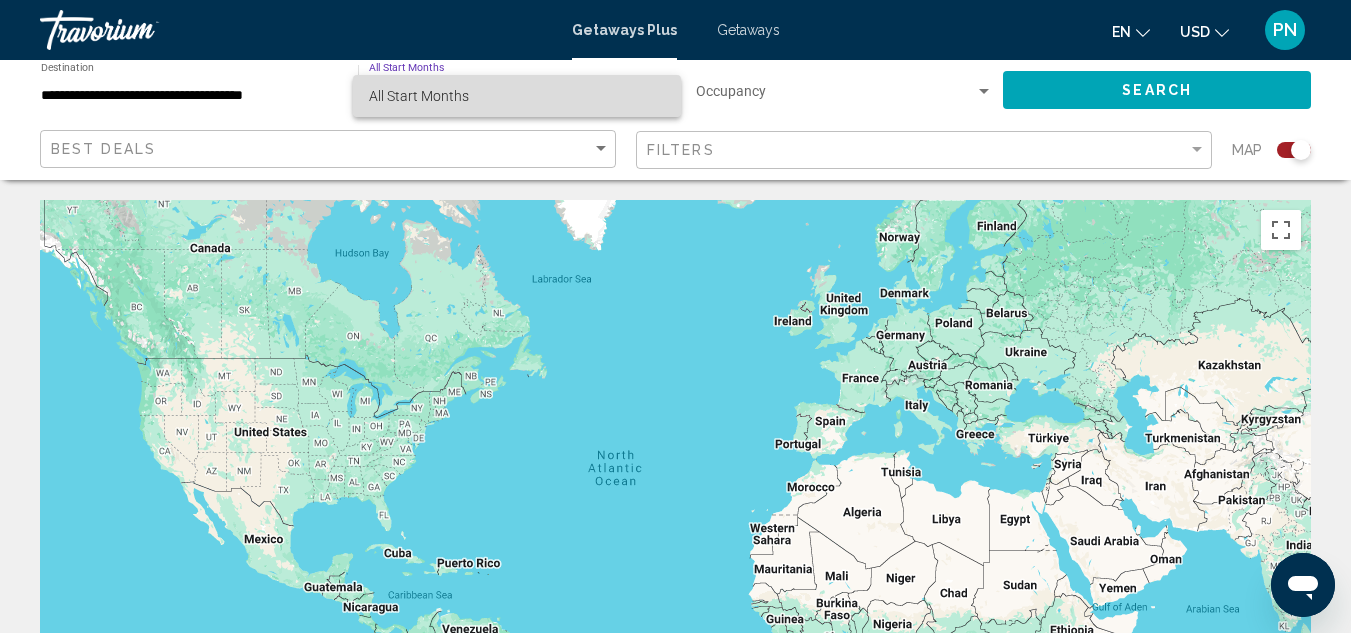 click on "All Start Months" at bounding box center (419, 96) 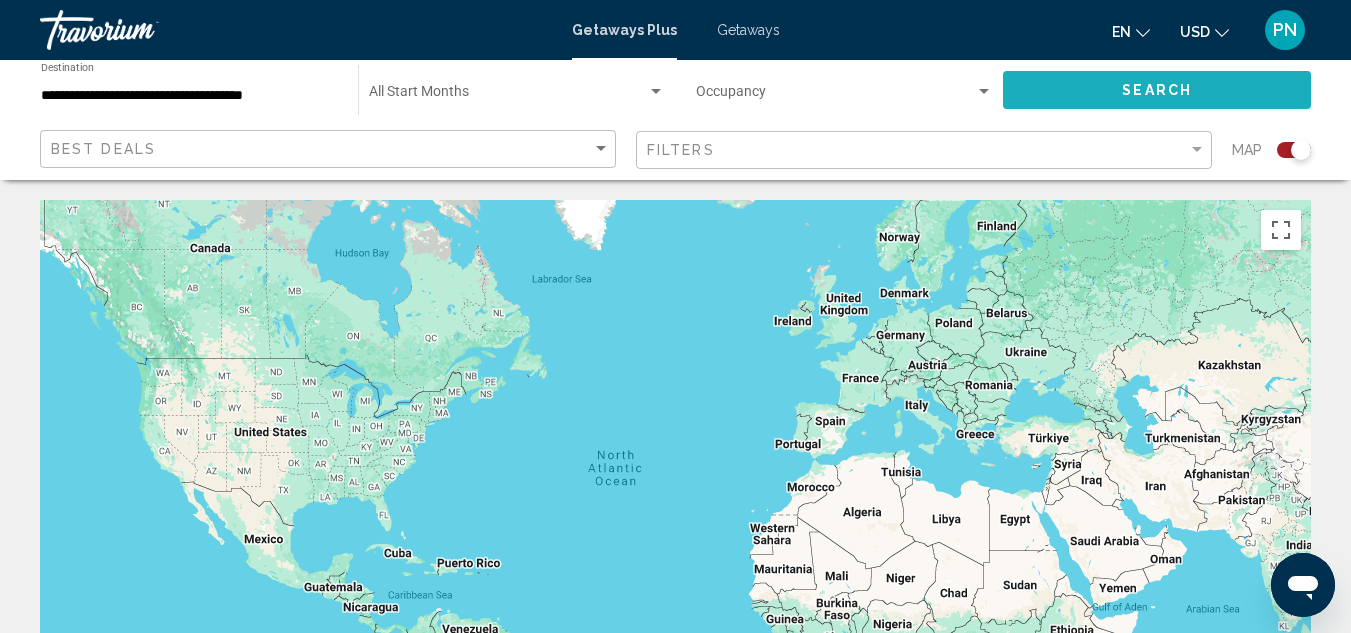 click on "Search" 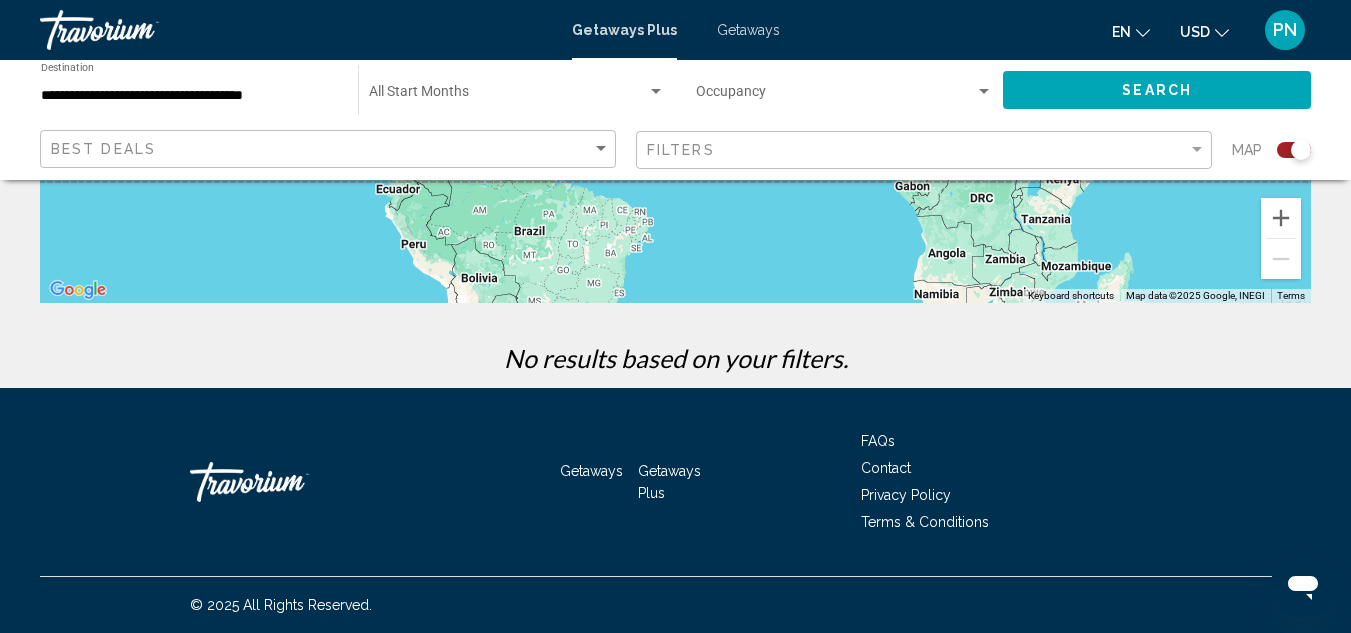 scroll, scrollTop: 0, scrollLeft: 0, axis: both 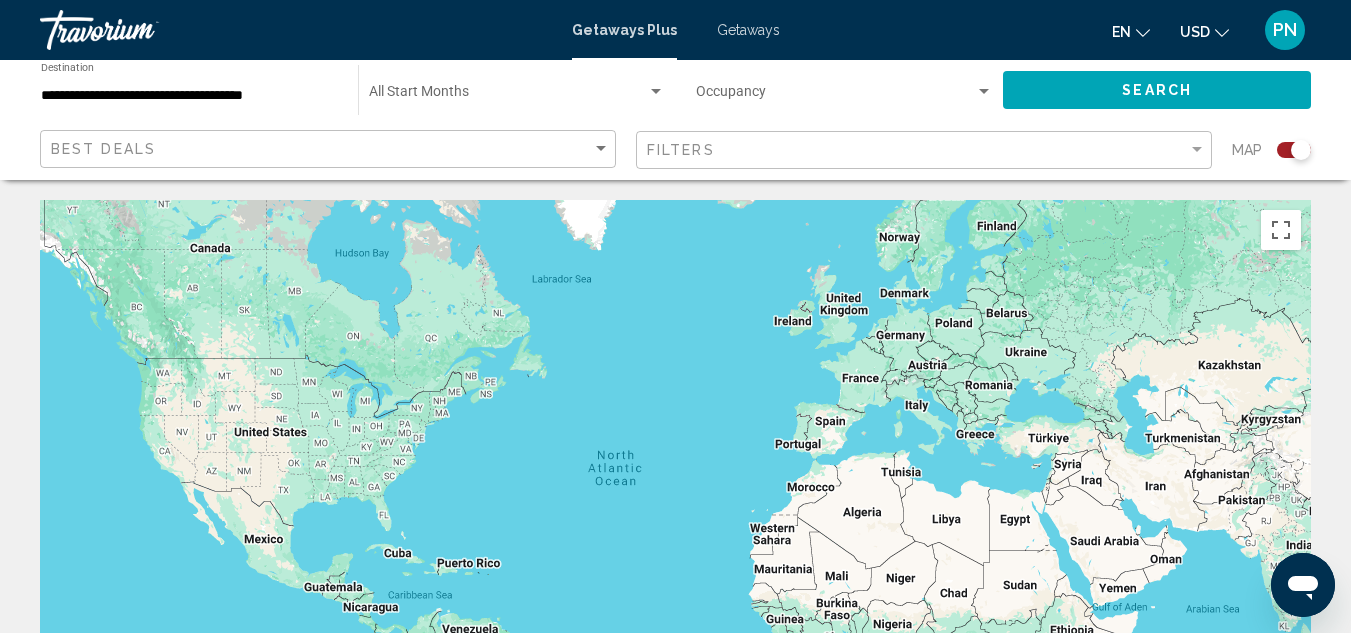 click on "Getaways Plus" at bounding box center [624, 30] 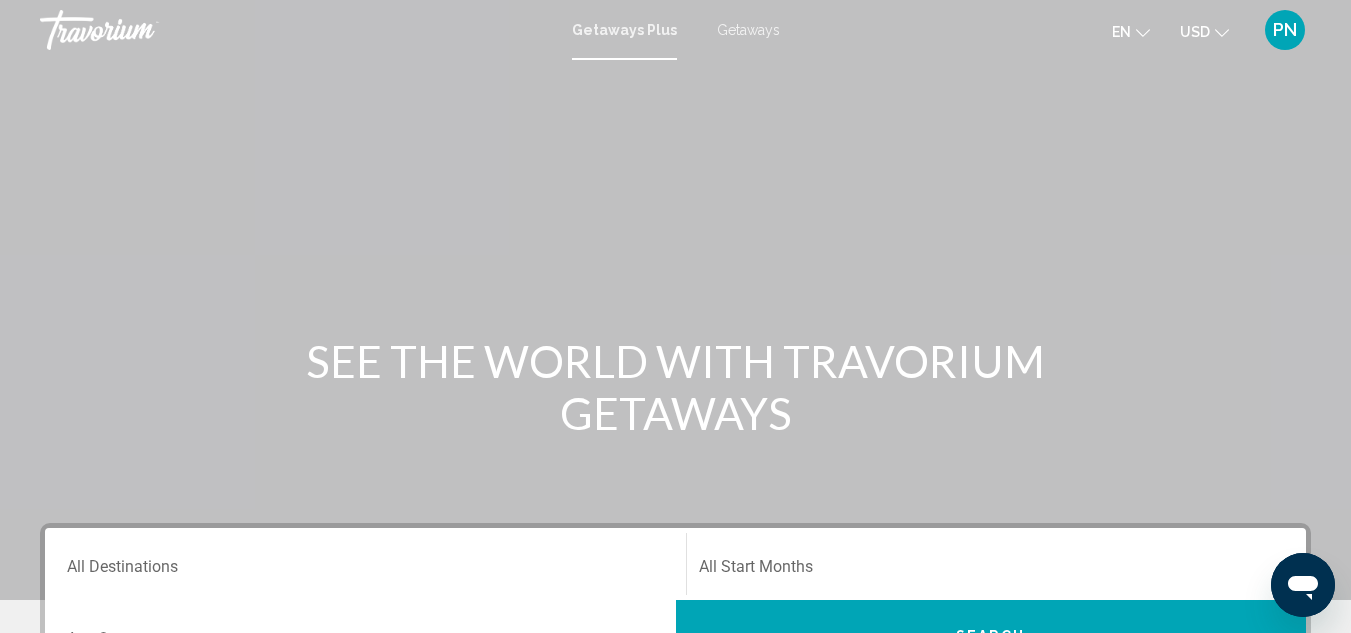 click on "Getaways" at bounding box center (748, 30) 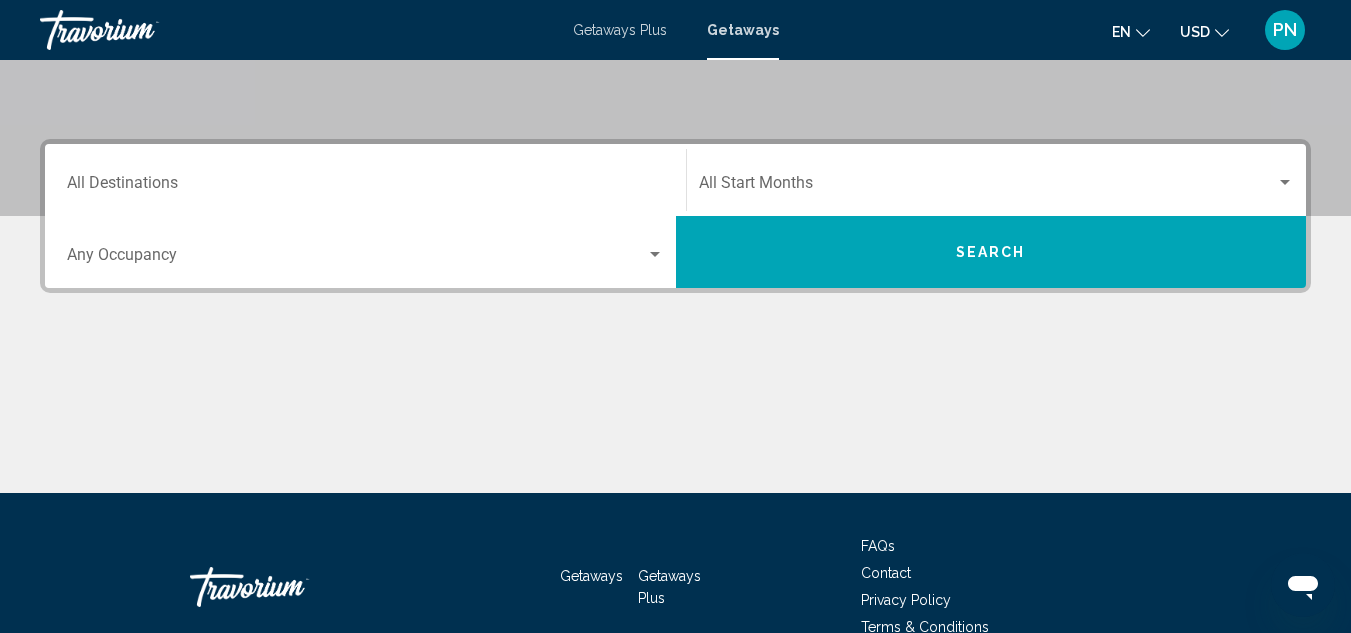 scroll, scrollTop: 128, scrollLeft: 0, axis: vertical 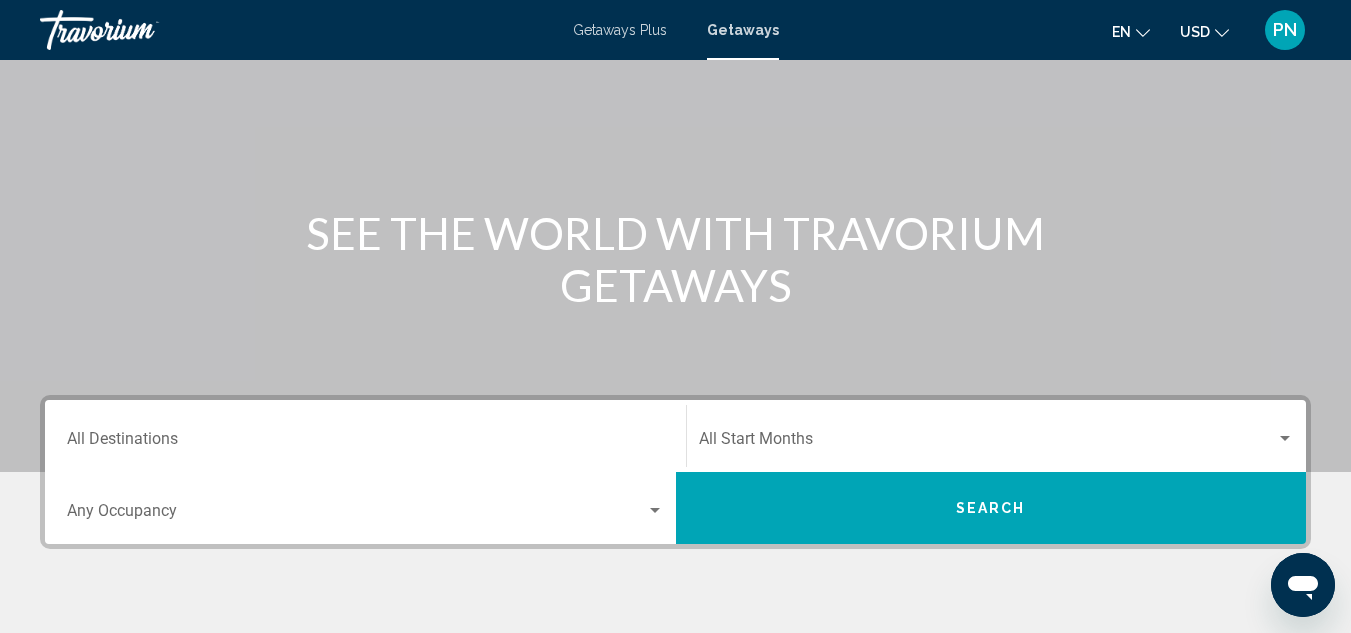 click at bounding box center [988, 443] 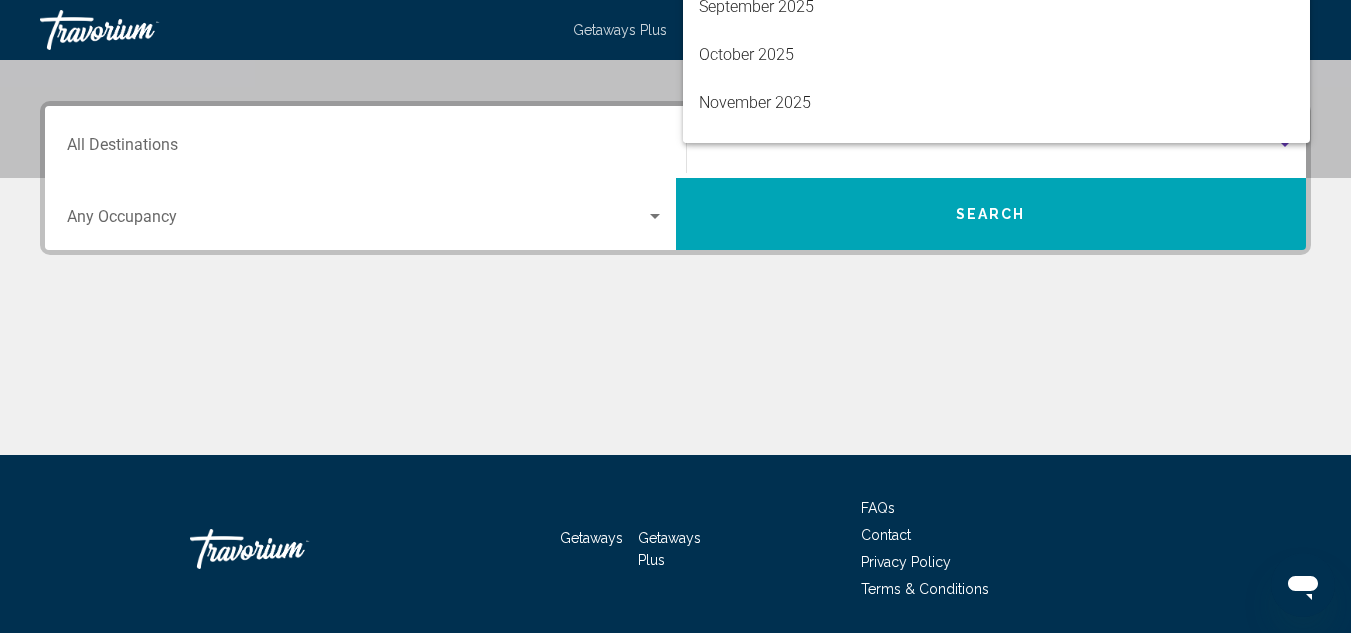 scroll, scrollTop: 458, scrollLeft: 0, axis: vertical 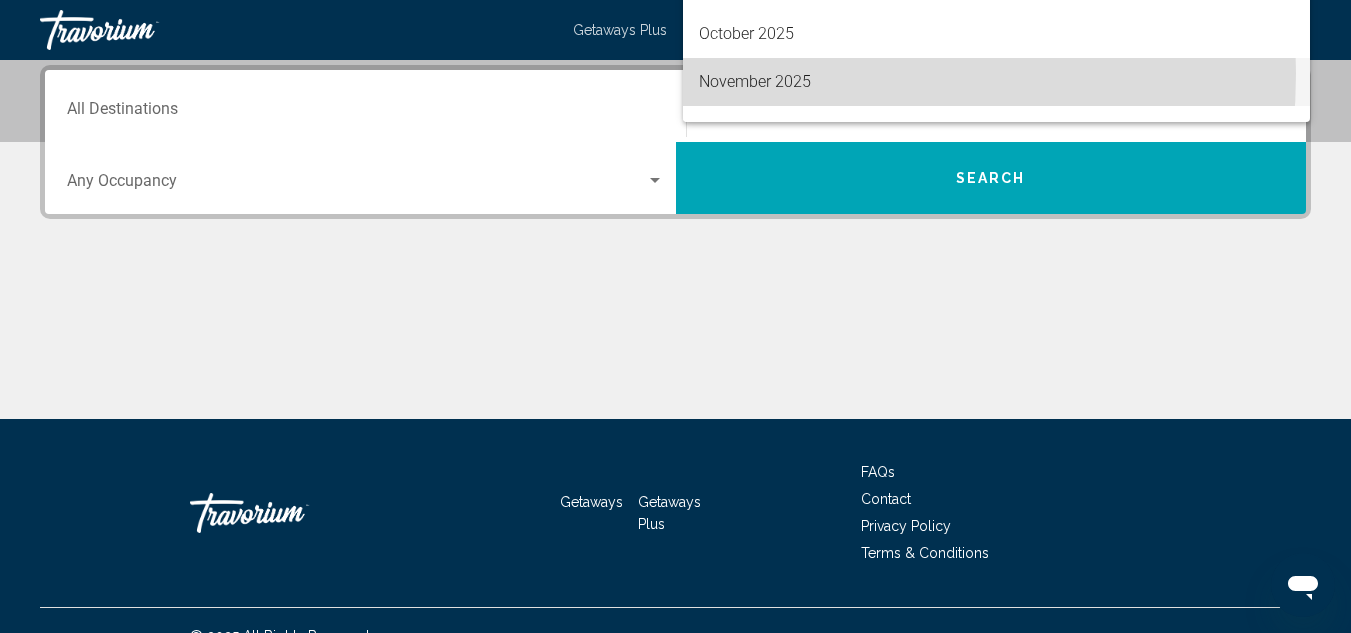 click on "November 2025" at bounding box center (997, 82) 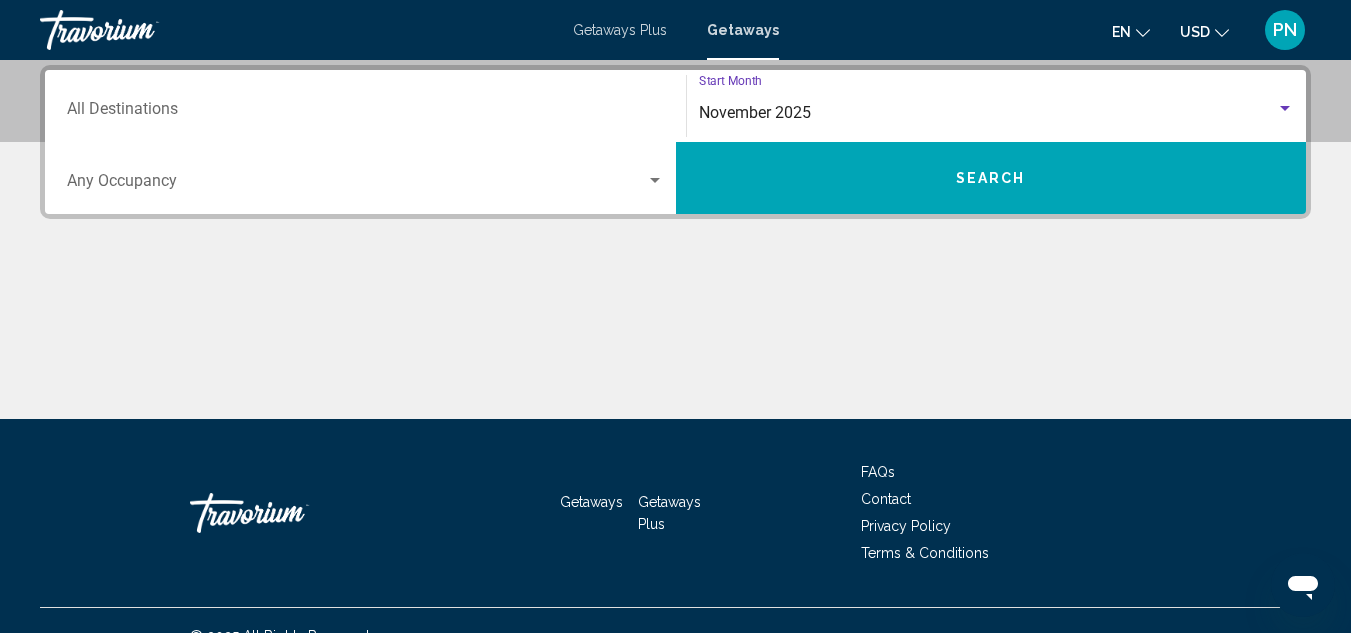 click at bounding box center (1285, 108) 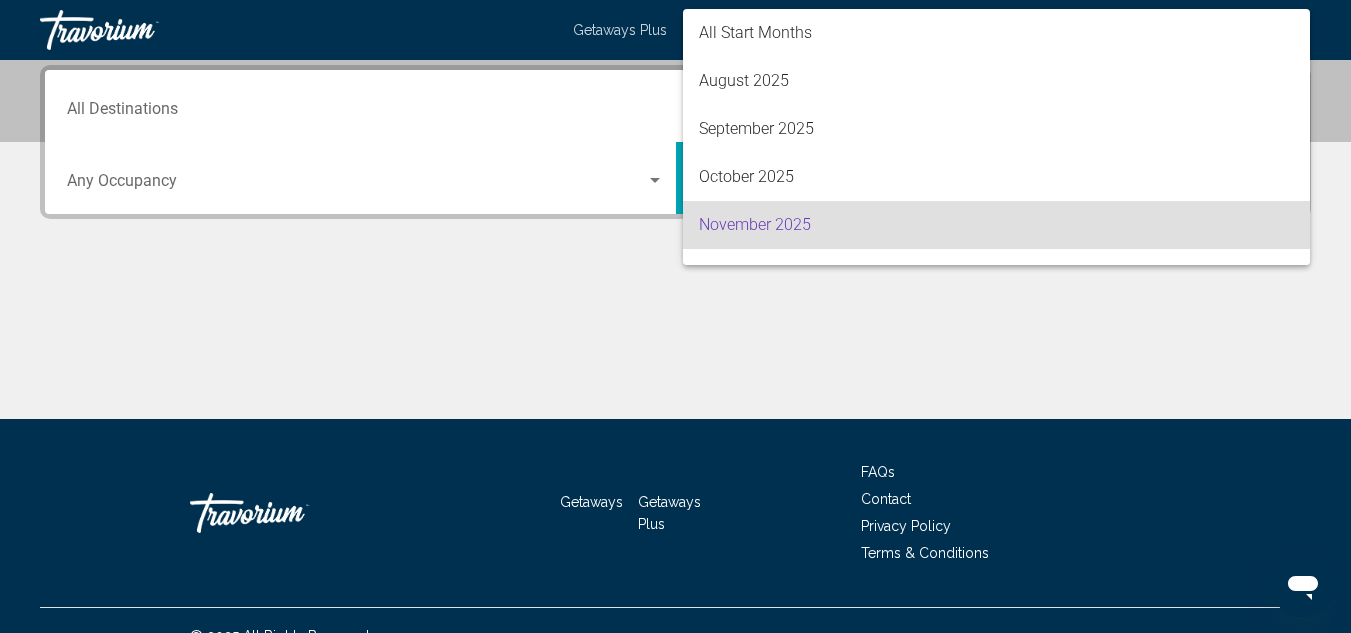 scroll, scrollTop: 112, scrollLeft: 0, axis: vertical 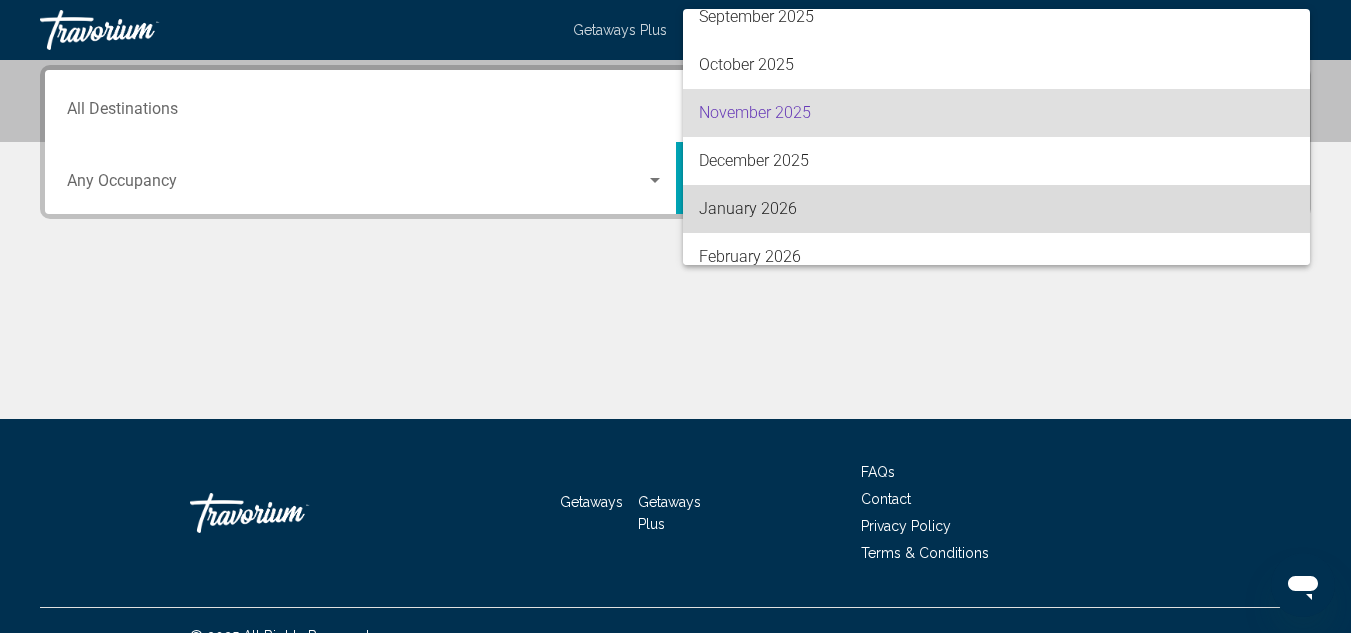 click on "January 2026" at bounding box center (997, 209) 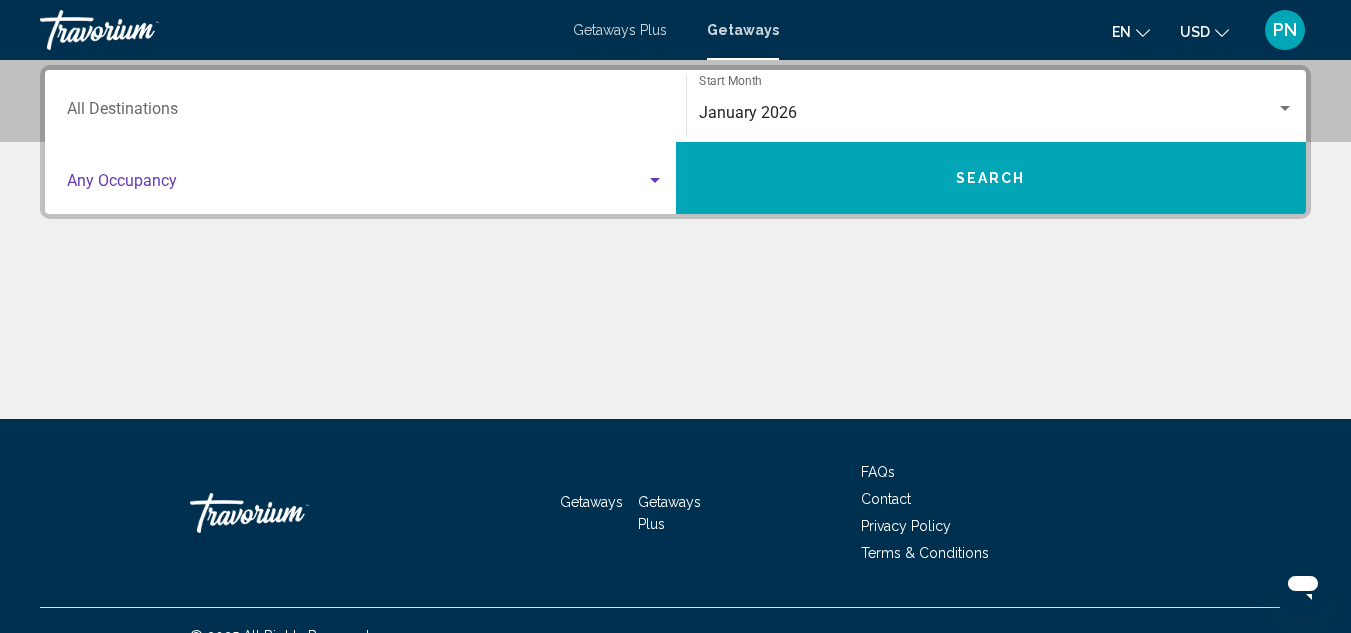click at bounding box center (655, 180) 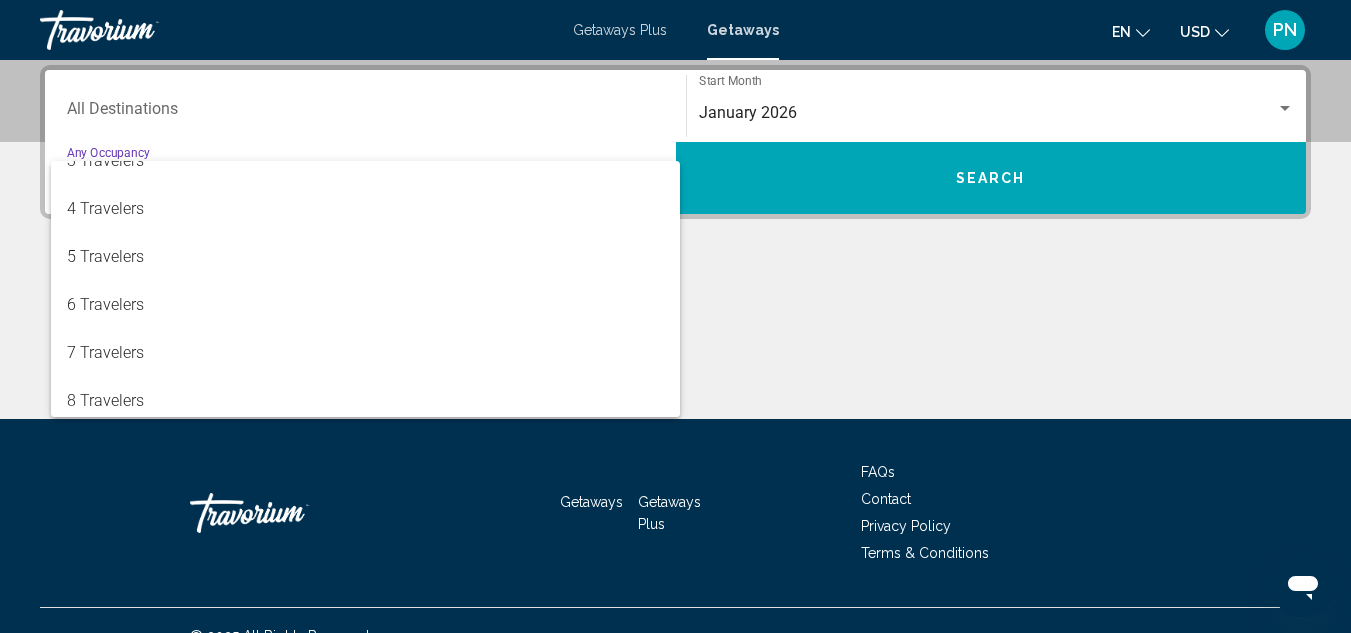 scroll, scrollTop: 137, scrollLeft: 0, axis: vertical 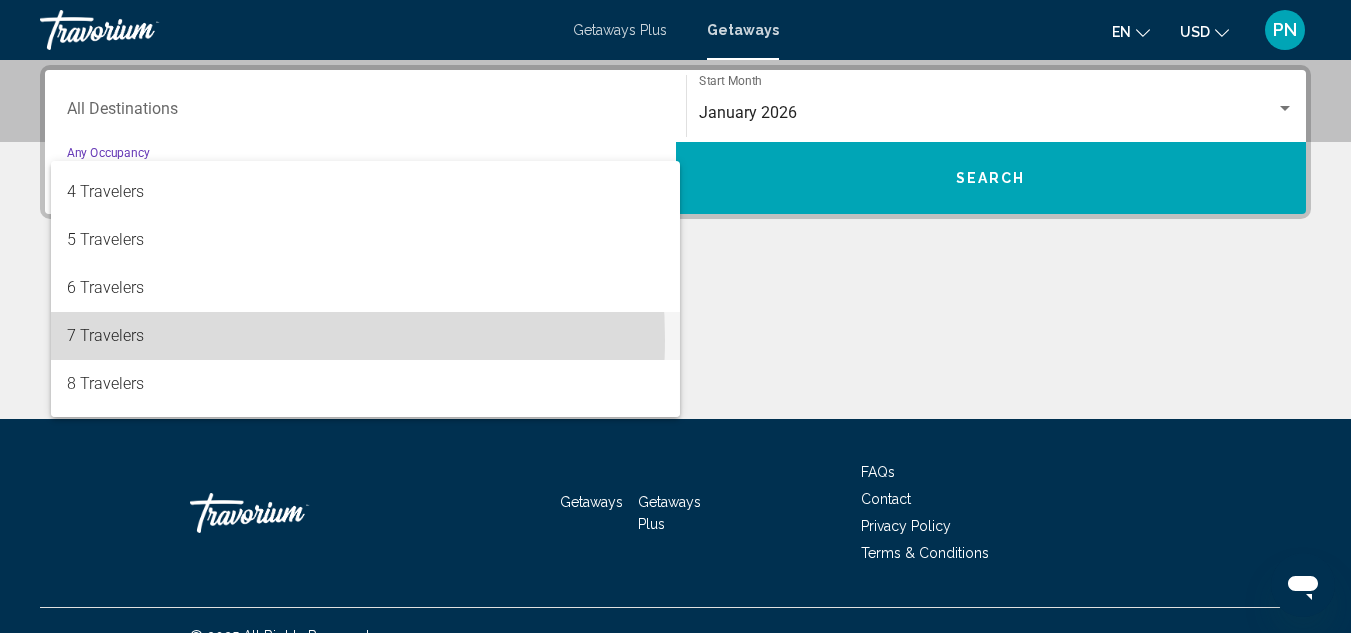 click on "7 Travelers" at bounding box center [365, 336] 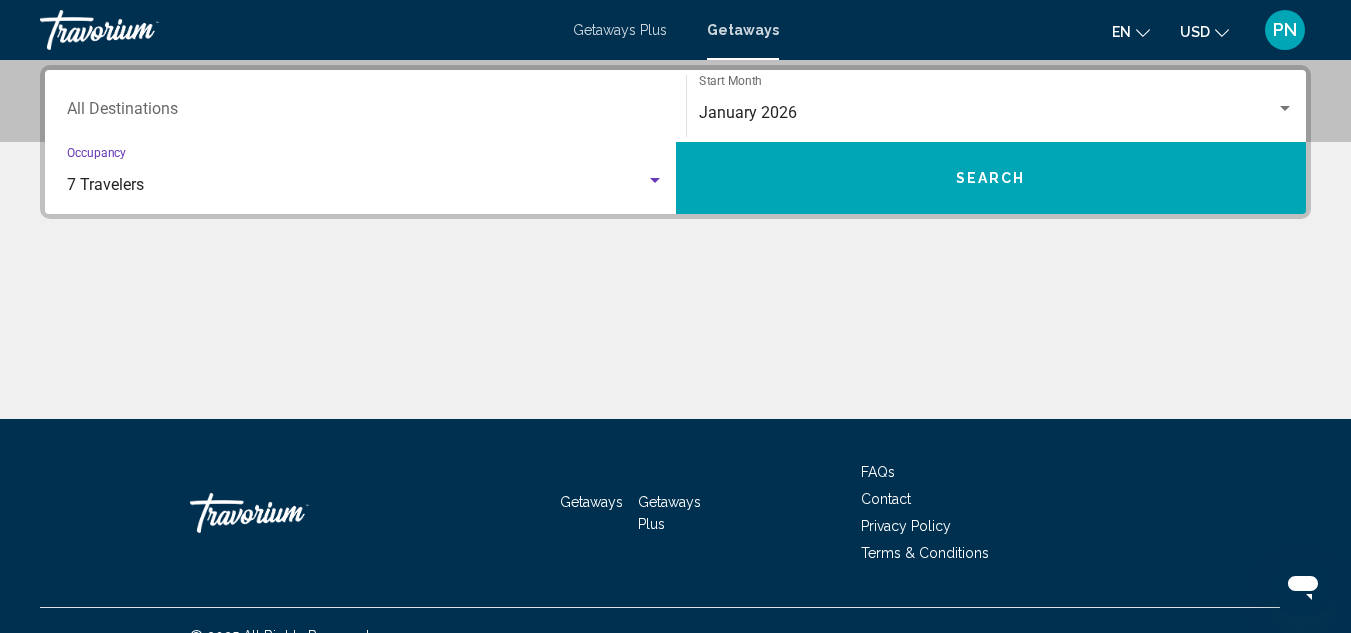 click on "Search" at bounding box center (991, 178) 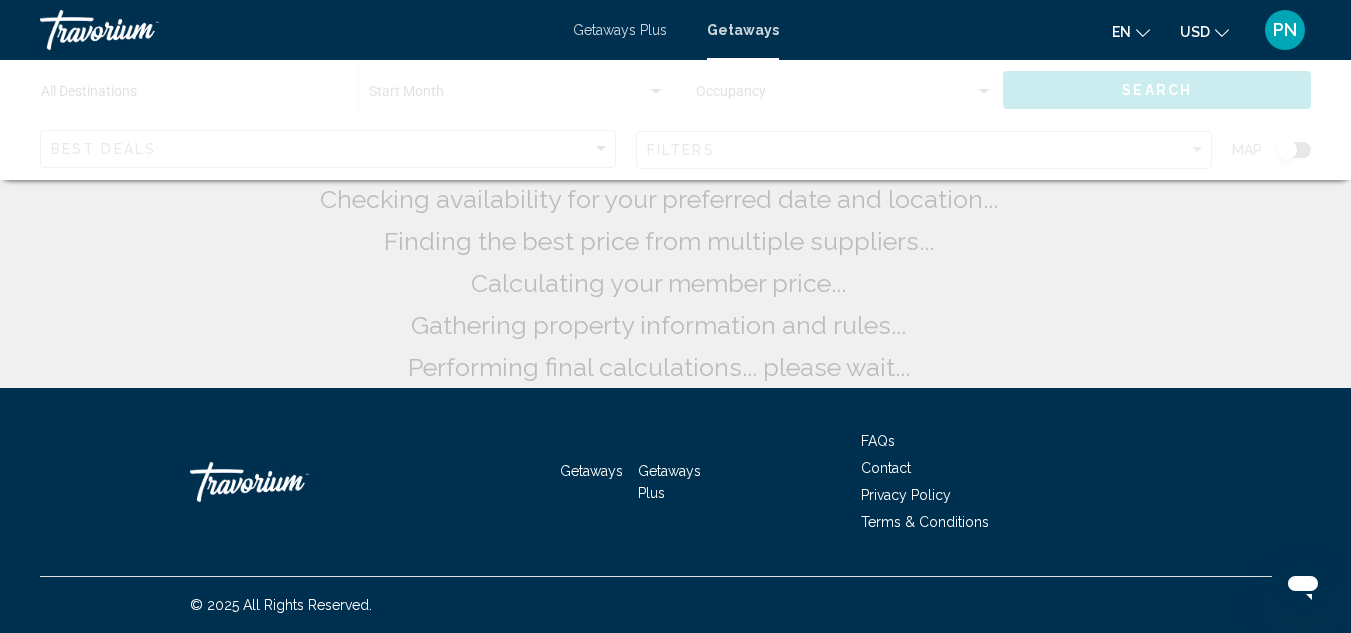 scroll, scrollTop: 0, scrollLeft: 0, axis: both 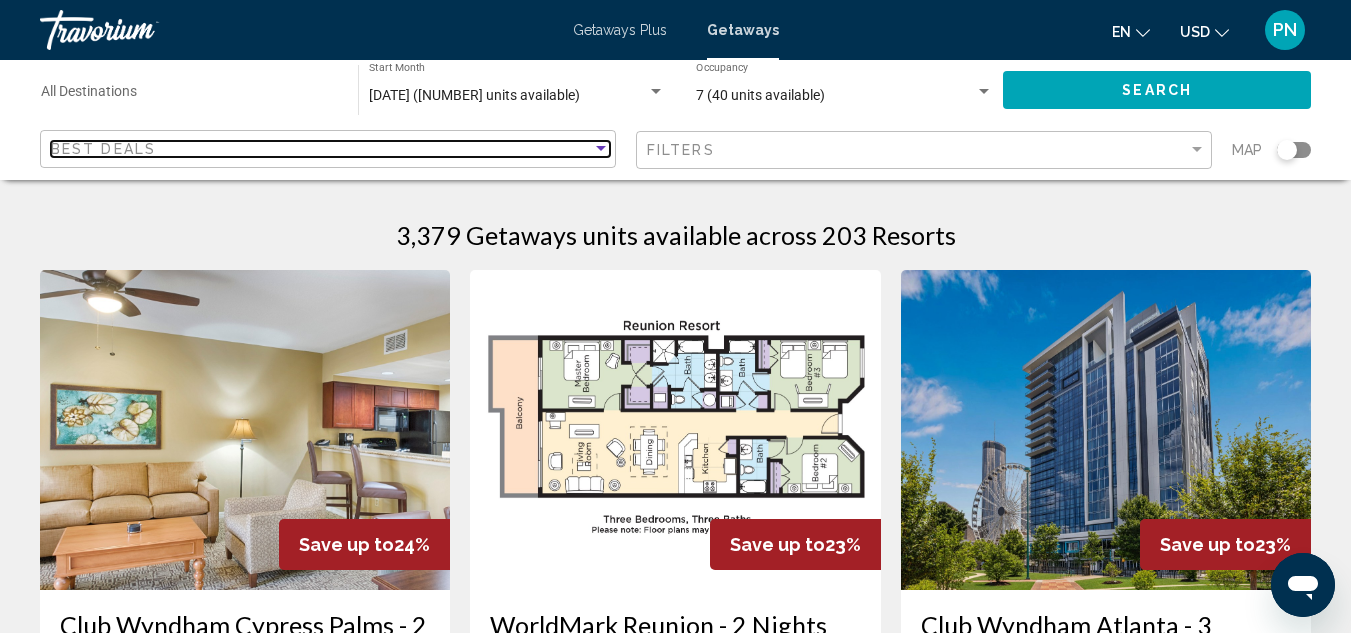 click at bounding box center (601, 148) 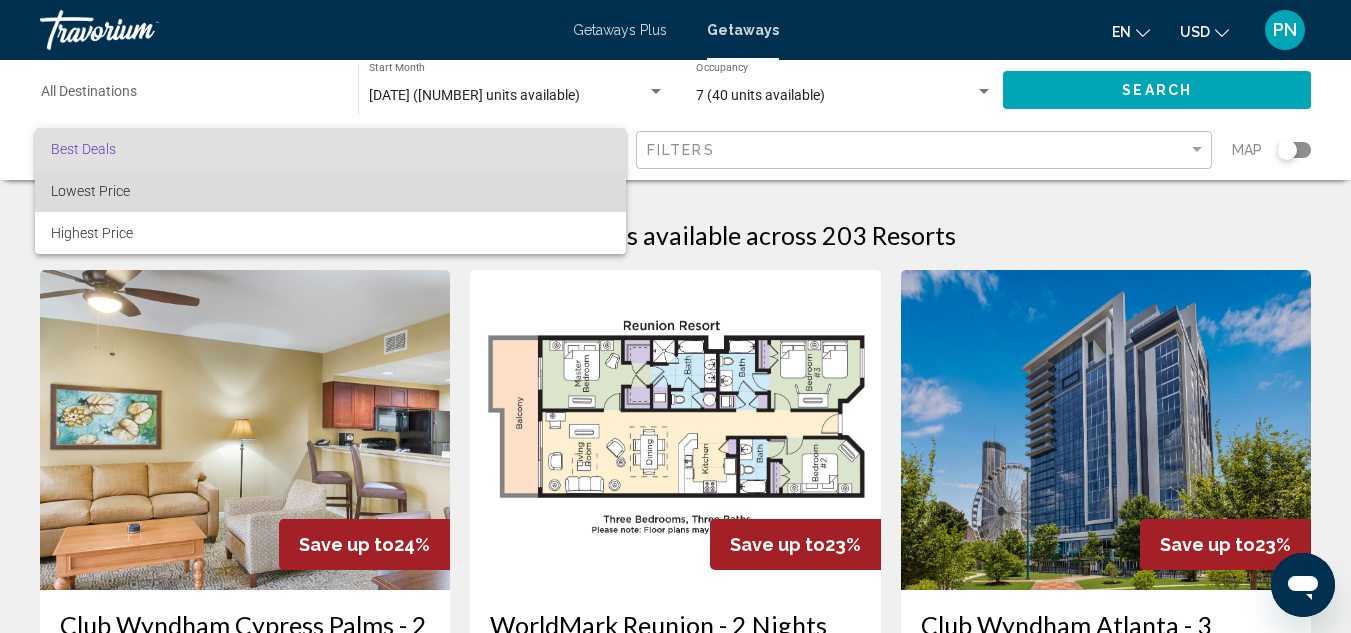 click on "Lowest Price" at bounding box center [330, 191] 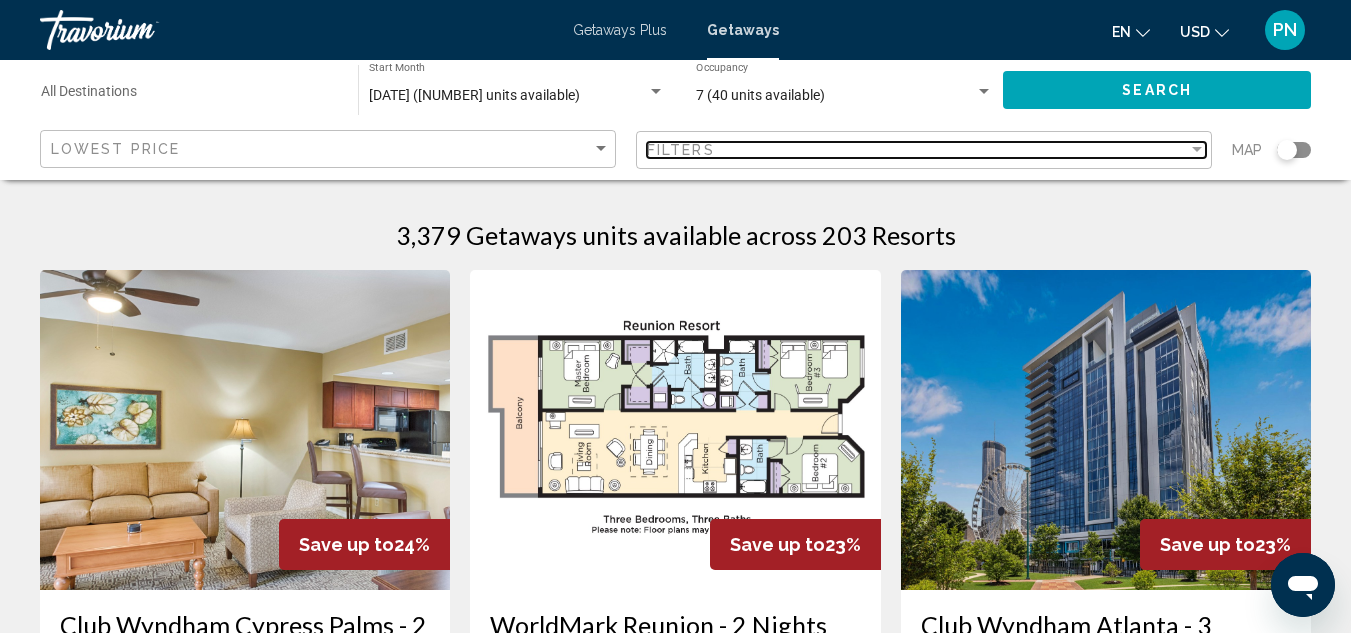 click at bounding box center [1197, 150] 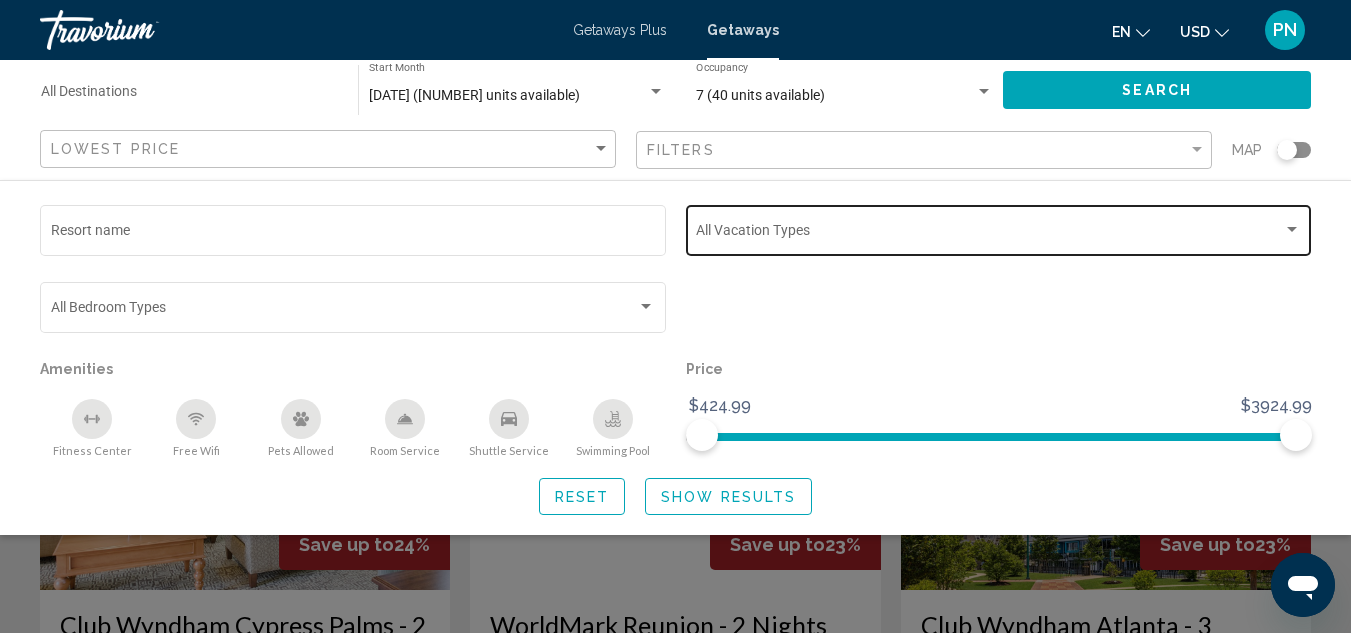 click on "Vacation Types All Vacation Types" 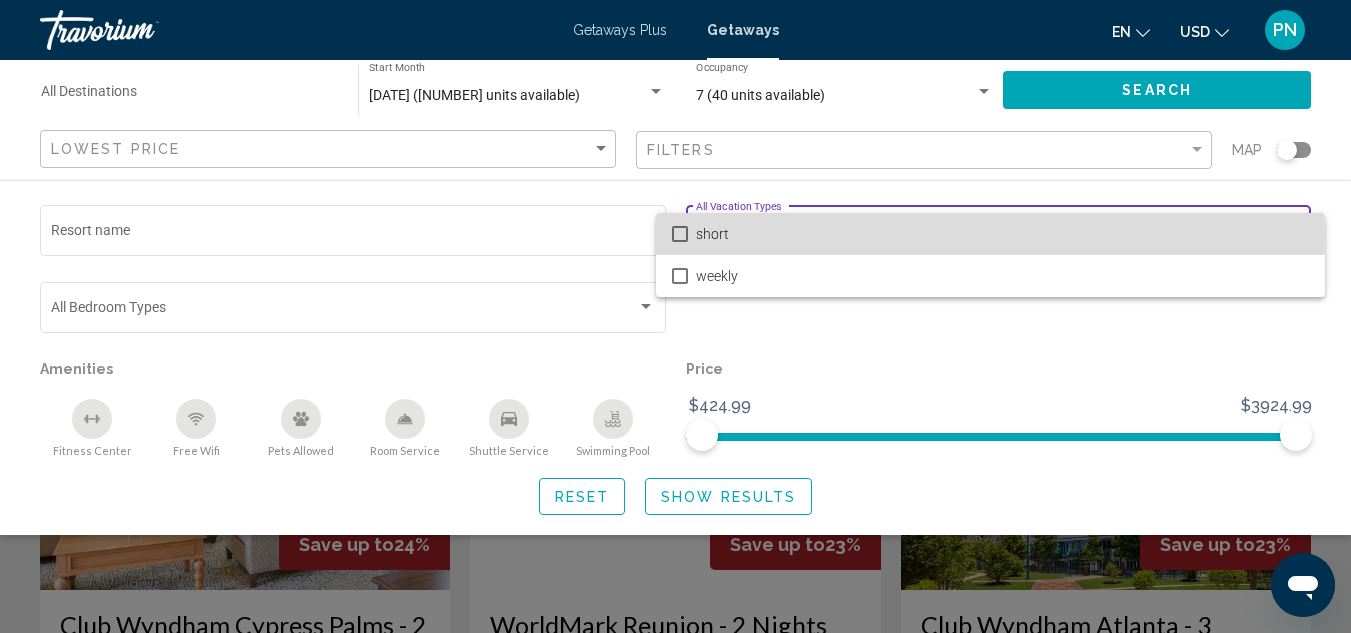 click at bounding box center (680, 234) 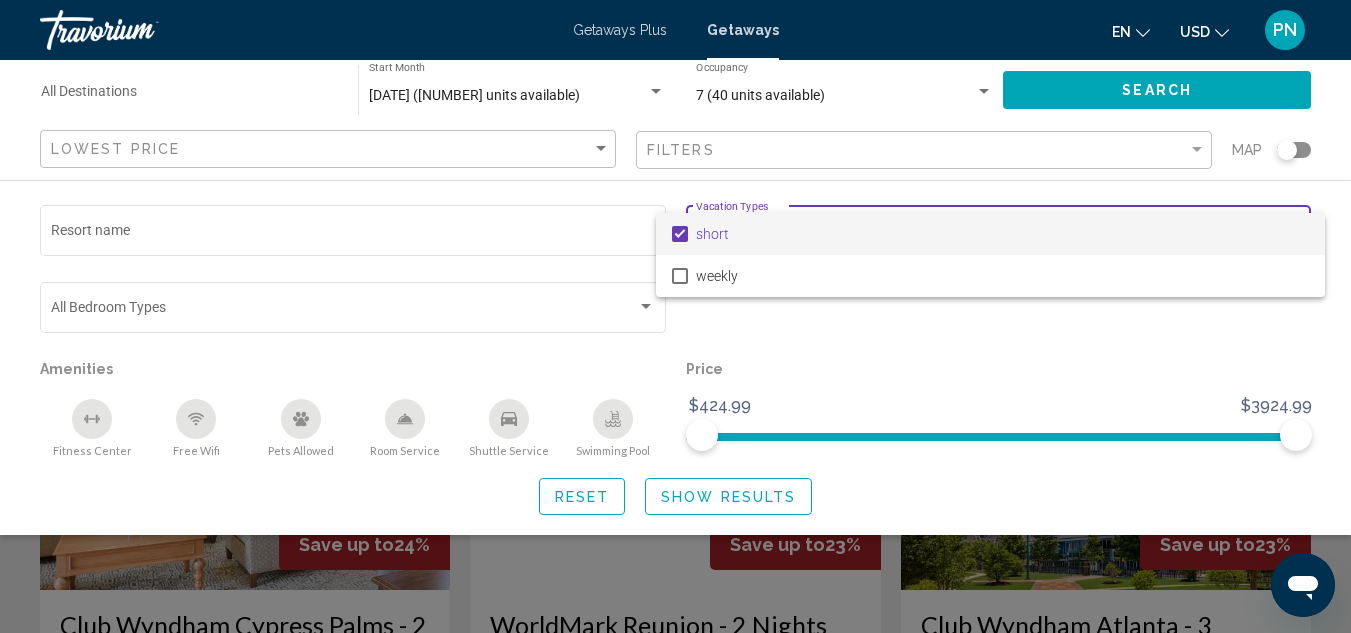 click at bounding box center [675, 316] 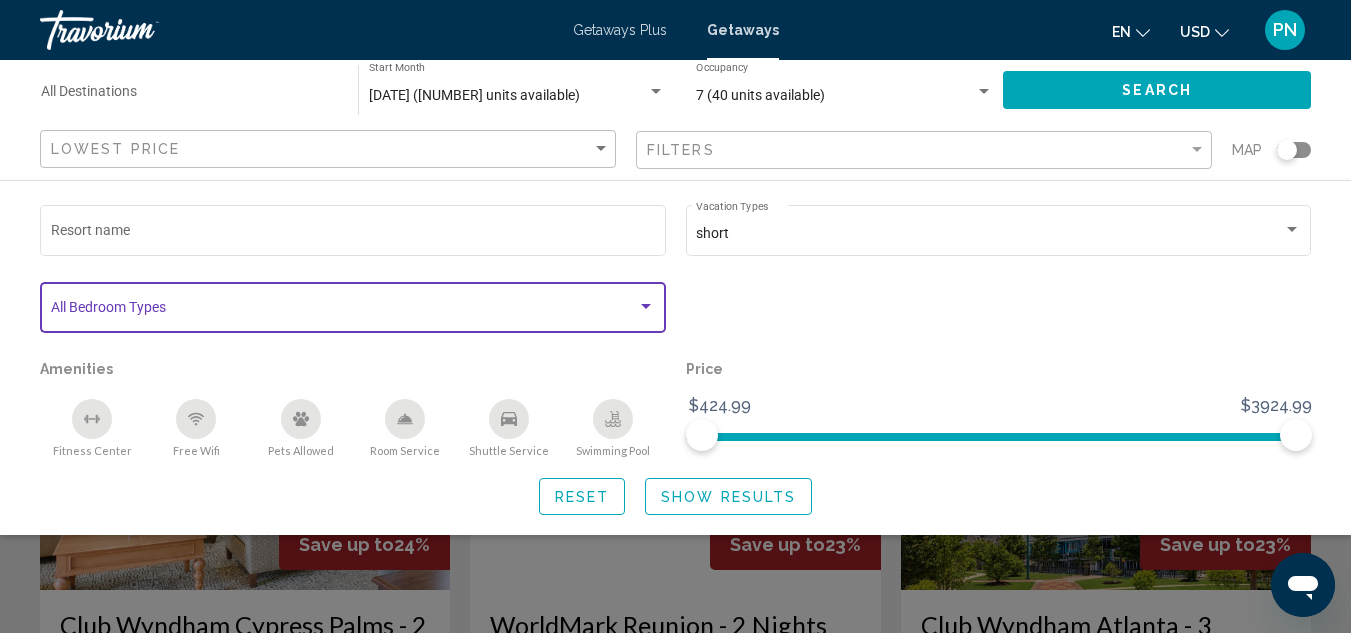click at bounding box center [646, 307] 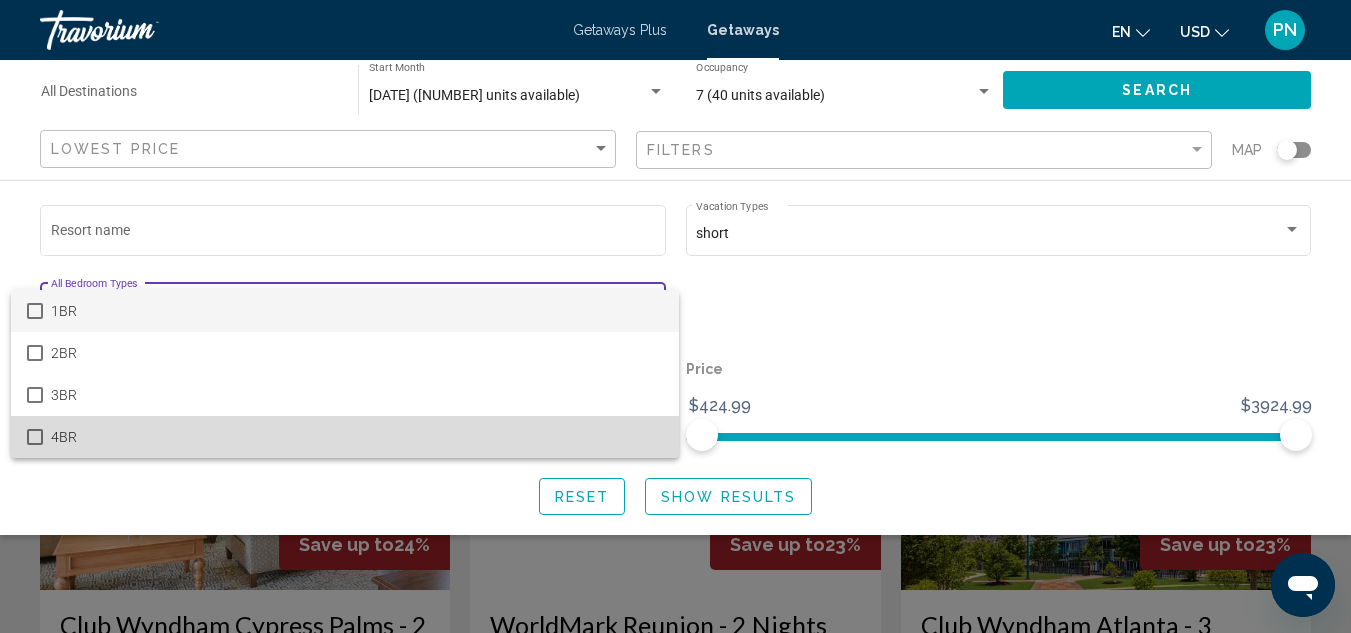click on "4BR" at bounding box center (357, 437) 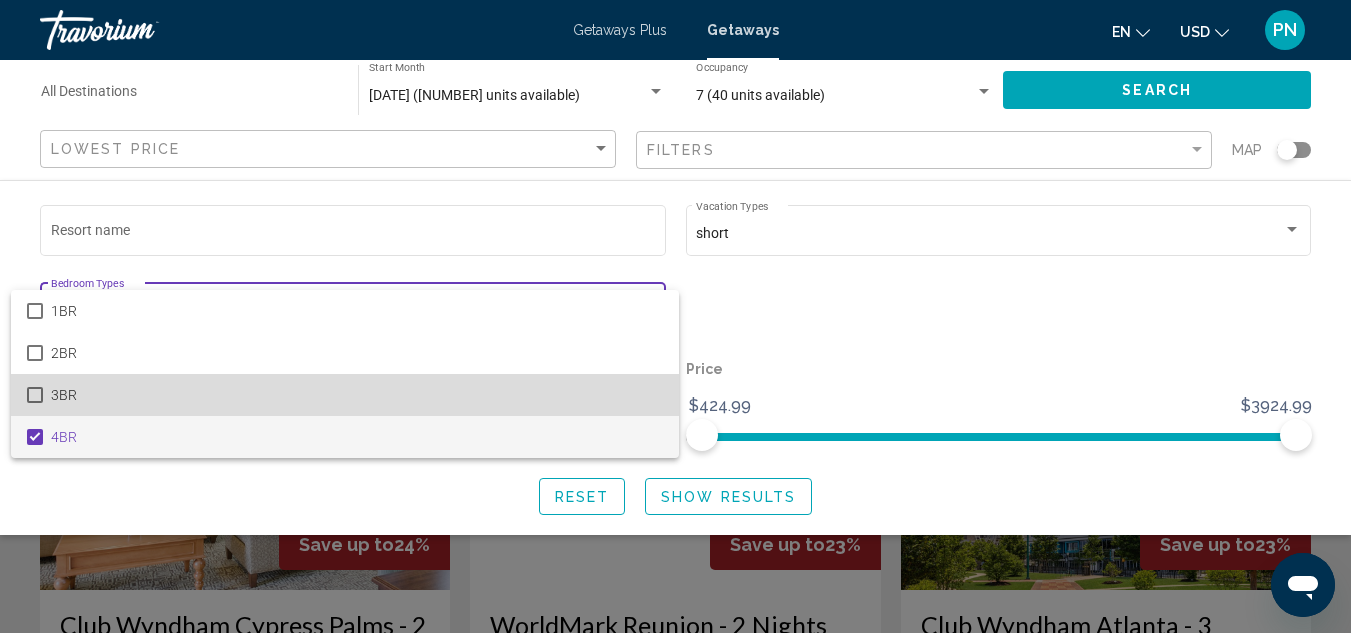 click on "3BR" at bounding box center (357, 395) 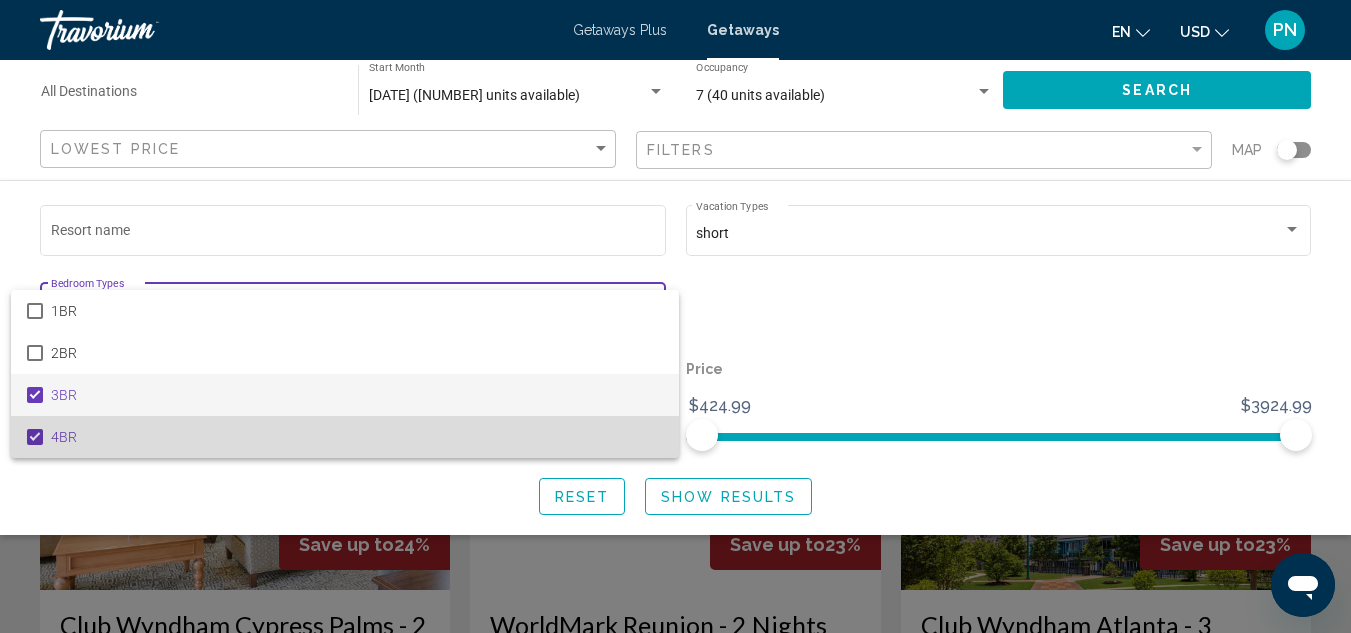 click at bounding box center [35, 437] 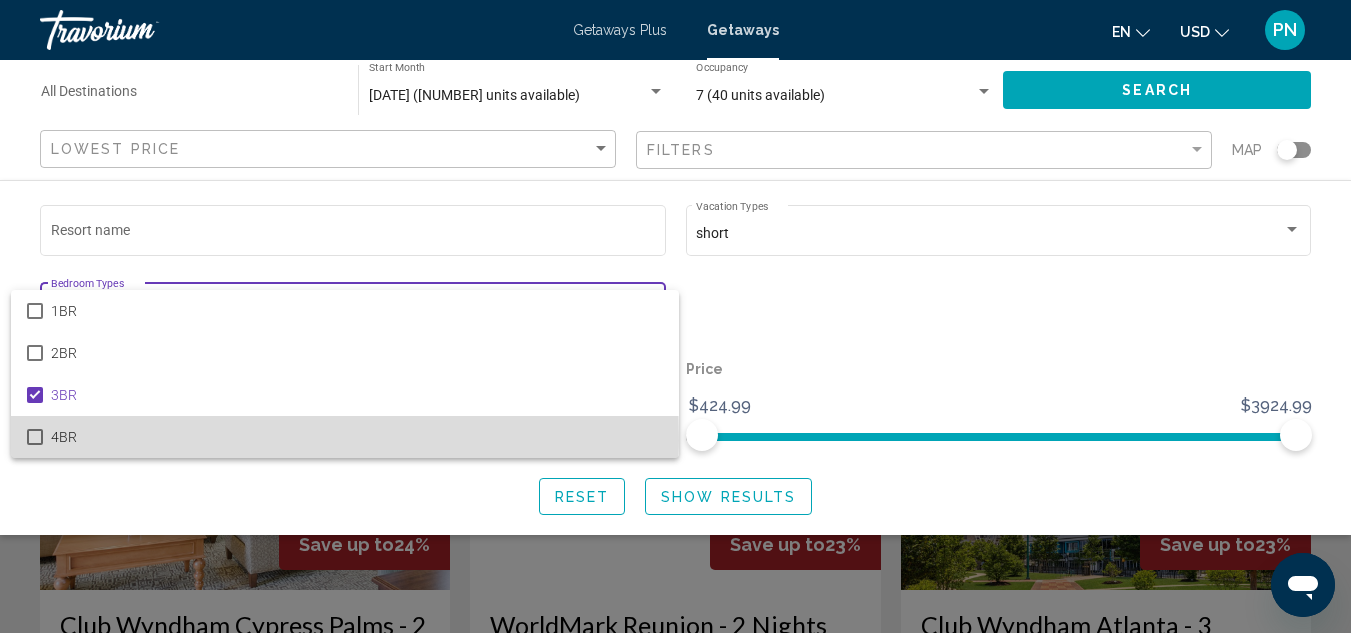 click at bounding box center (35, 437) 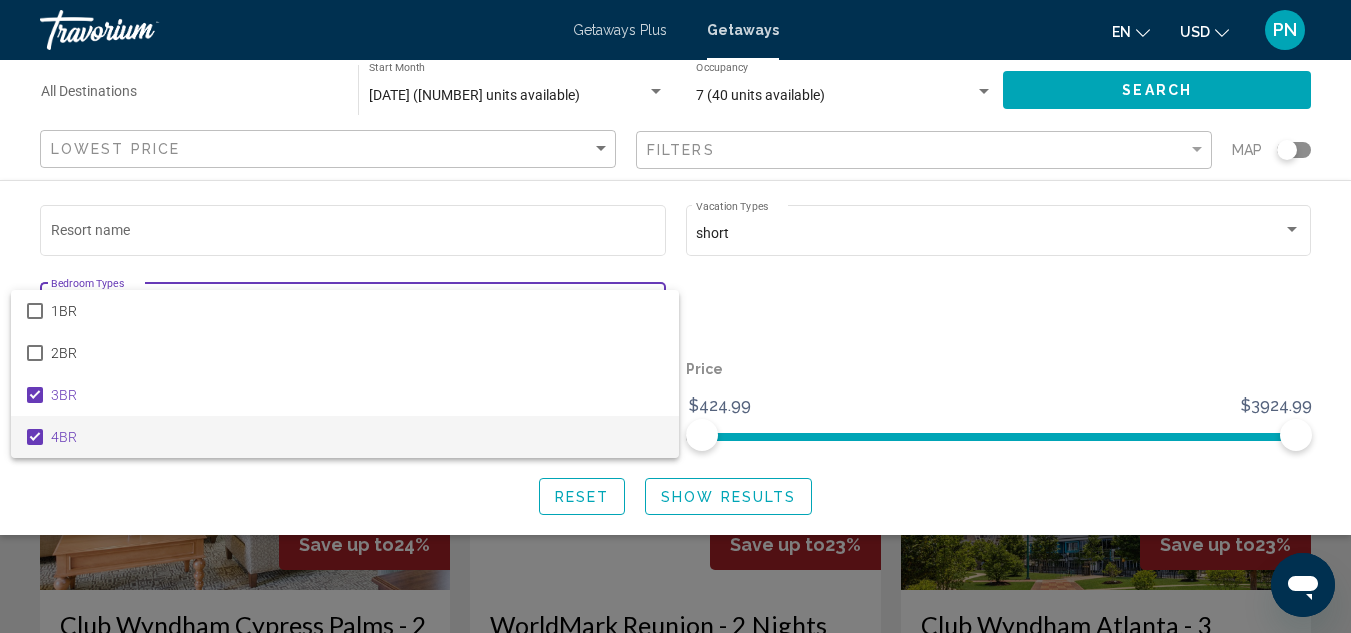 click at bounding box center [675, 316] 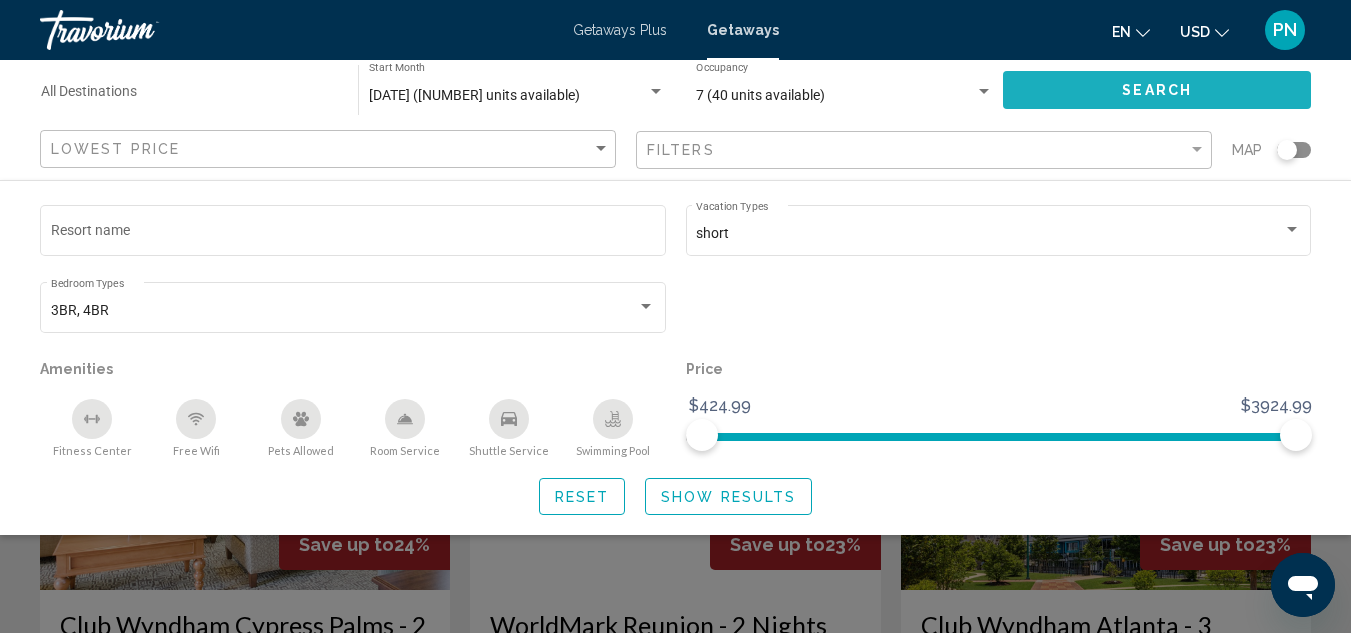 click on "Search" 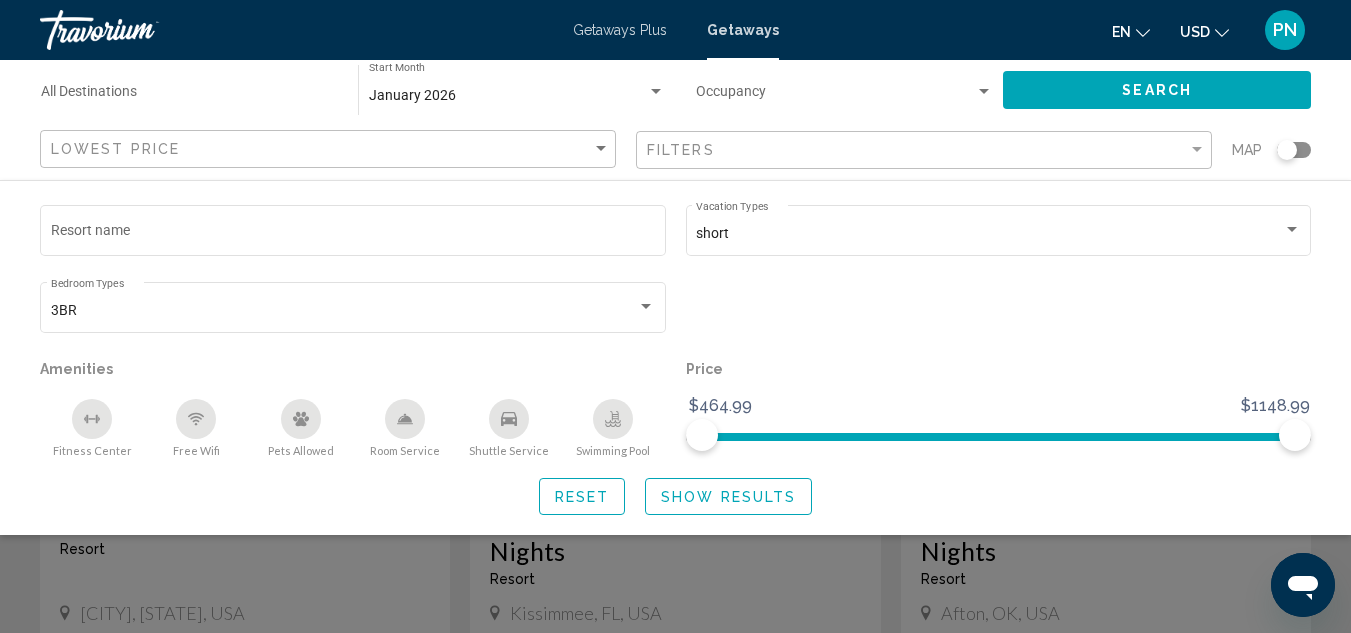scroll, scrollTop: 110, scrollLeft: 0, axis: vertical 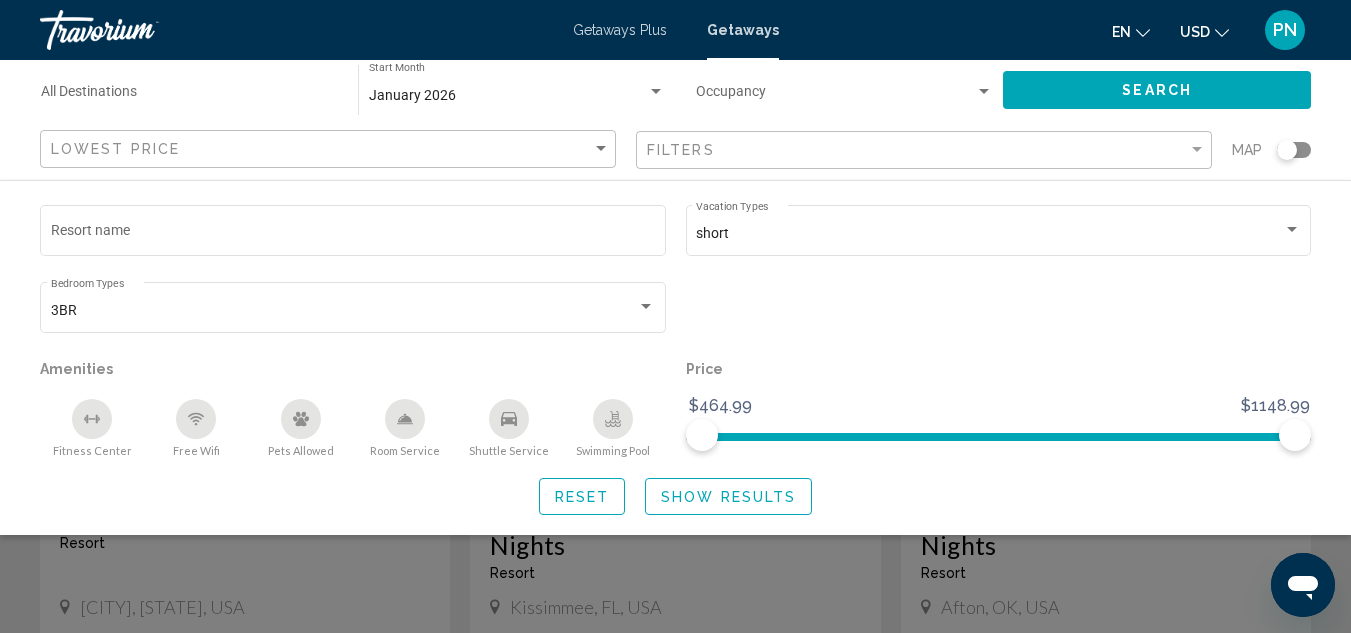 click 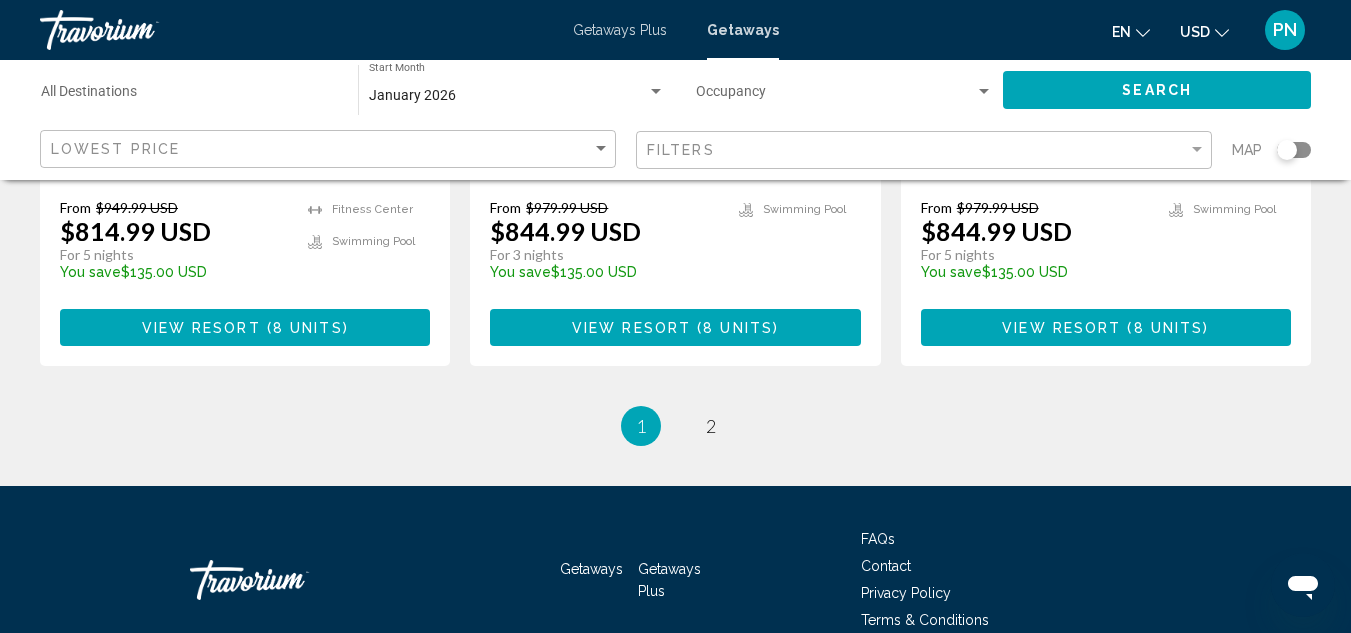 scroll, scrollTop: 2807, scrollLeft: 0, axis: vertical 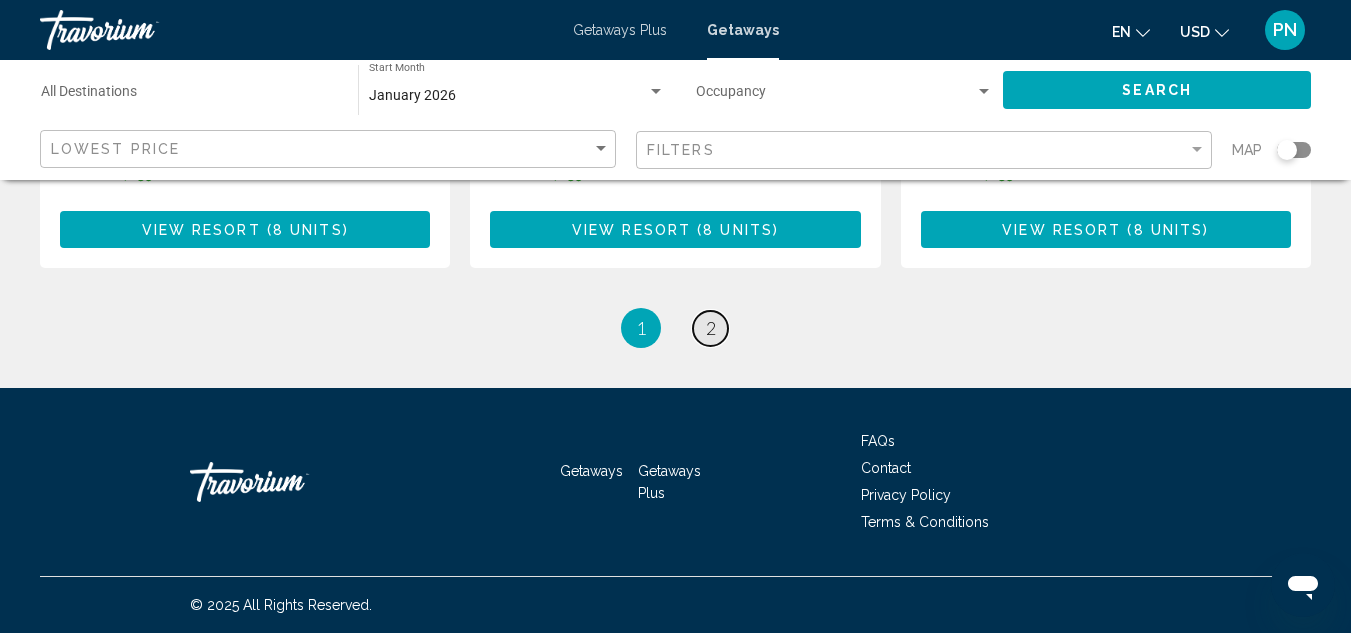 click on "2" at bounding box center [711, 328] 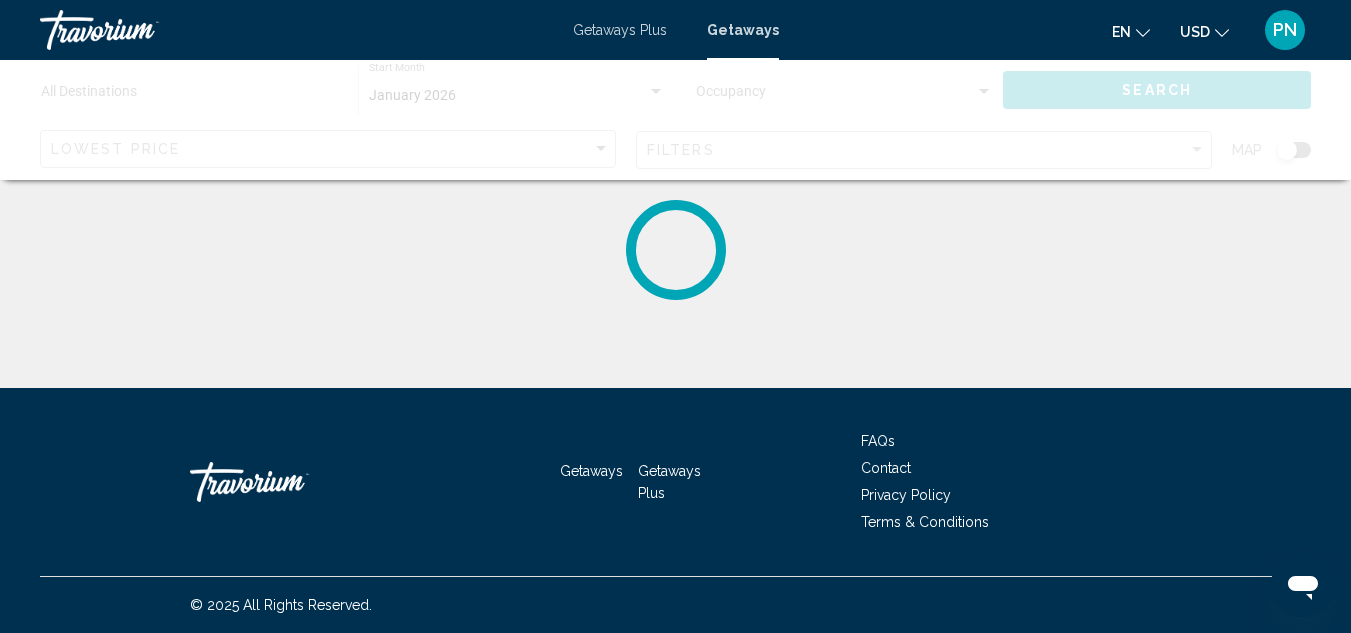 scroll, scrollTop: 0, scrollLeft: 0, axis: both 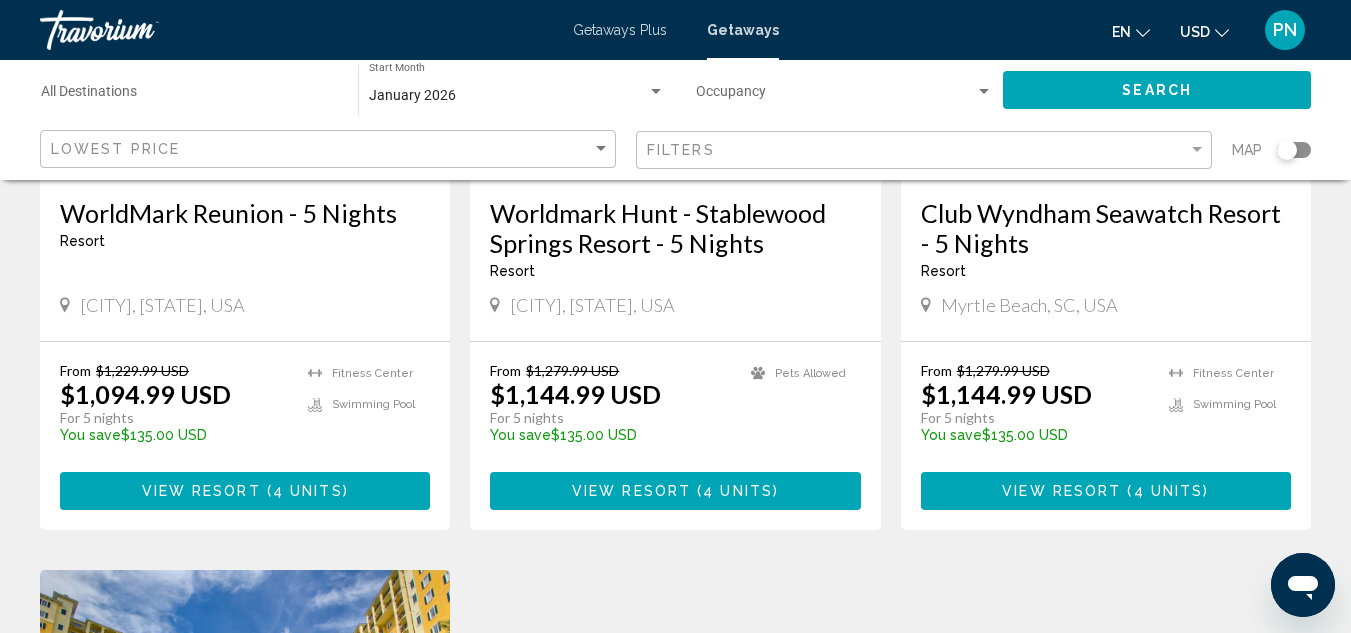 click on "Club Wyndham Seawatch Resort - 5 Nights" at bounding box center [1106, 228] 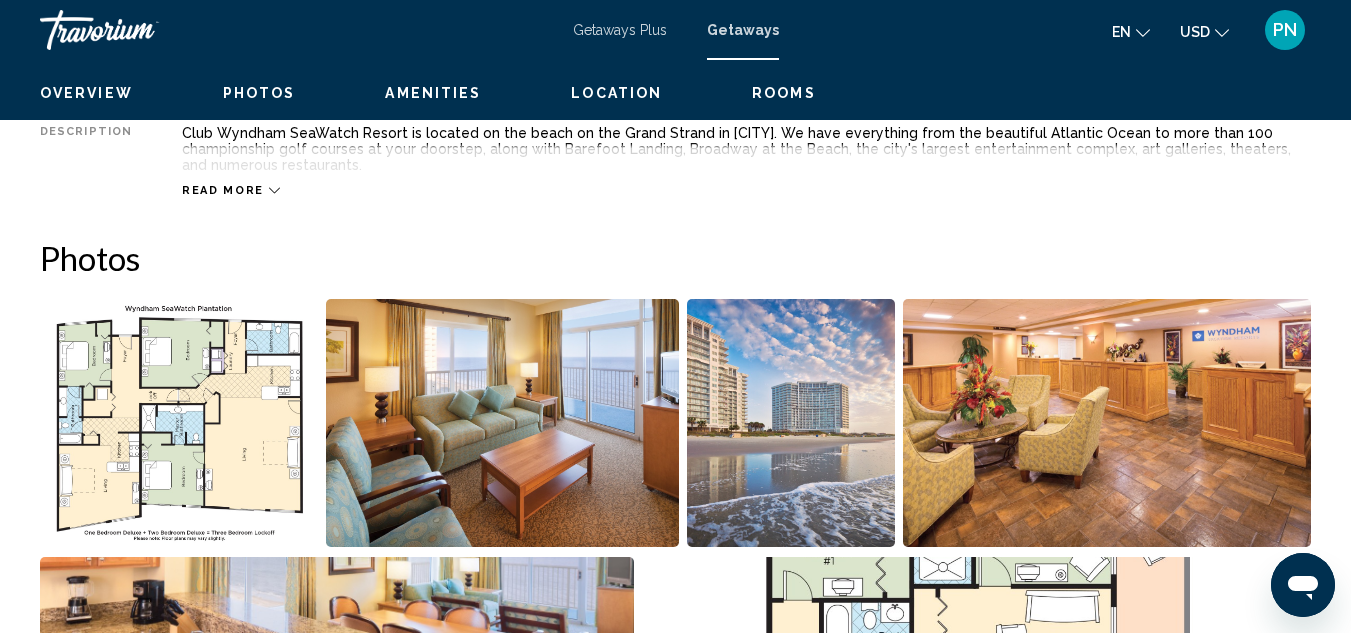 scroll, scrollTop: 219, scrollLeft: 0, axis: vertical 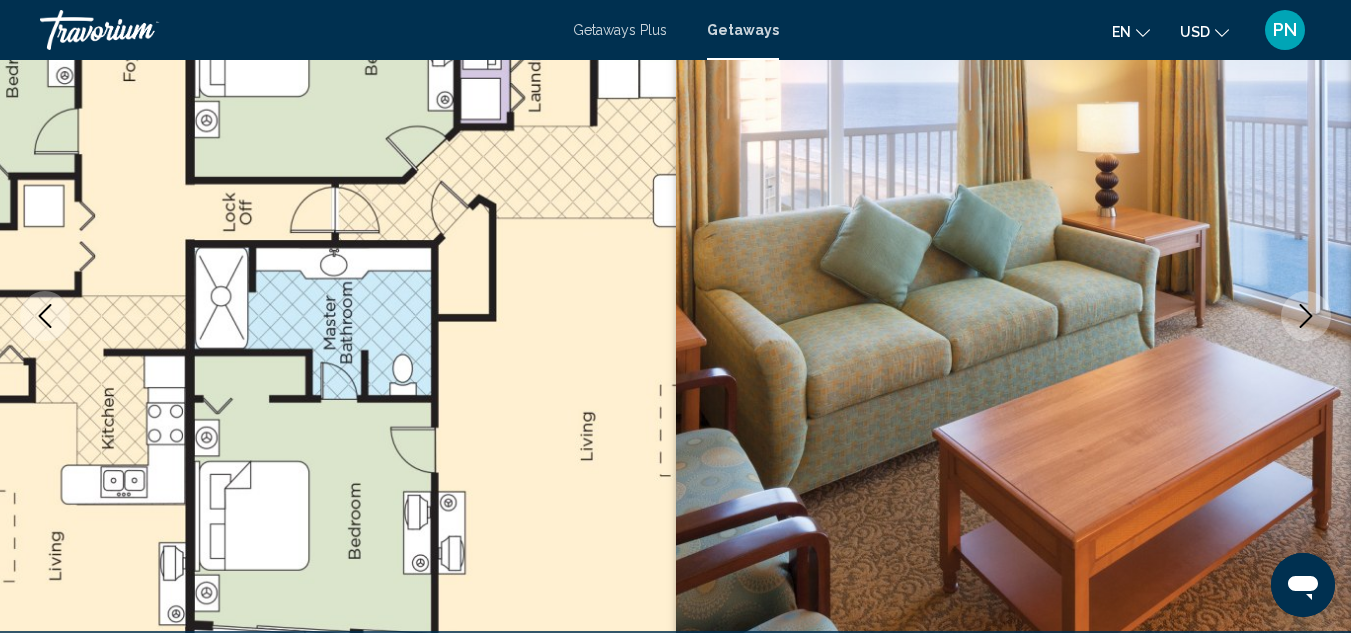 click 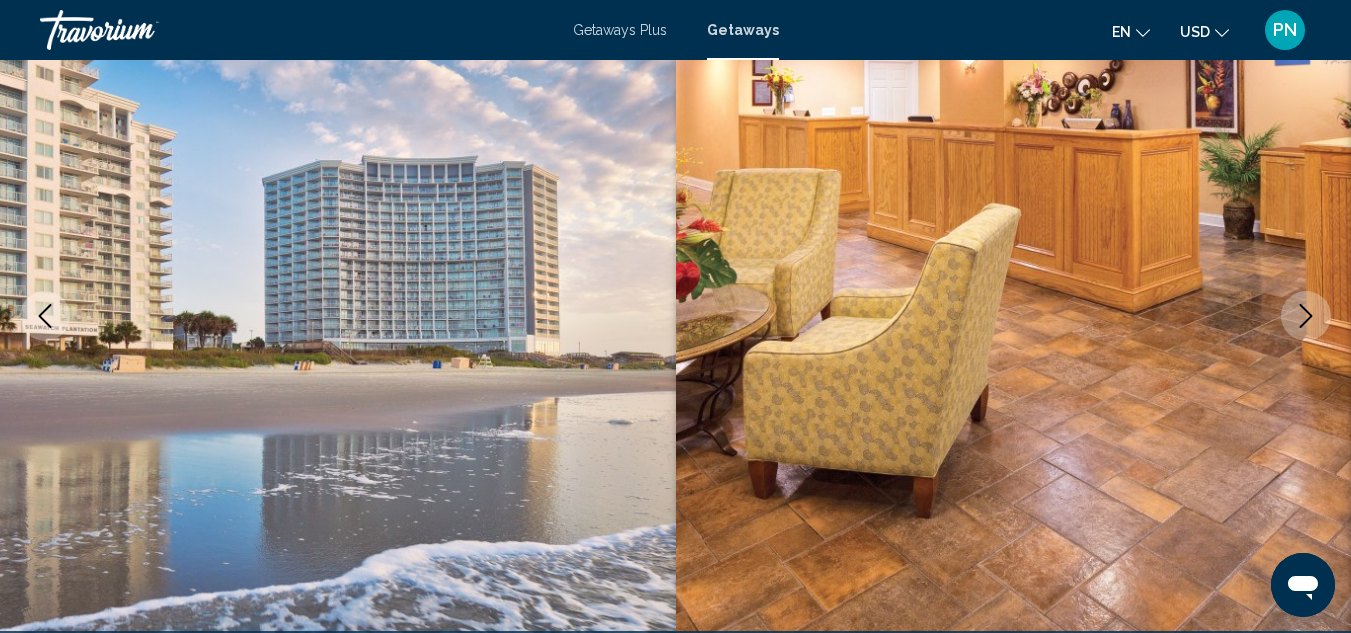 click 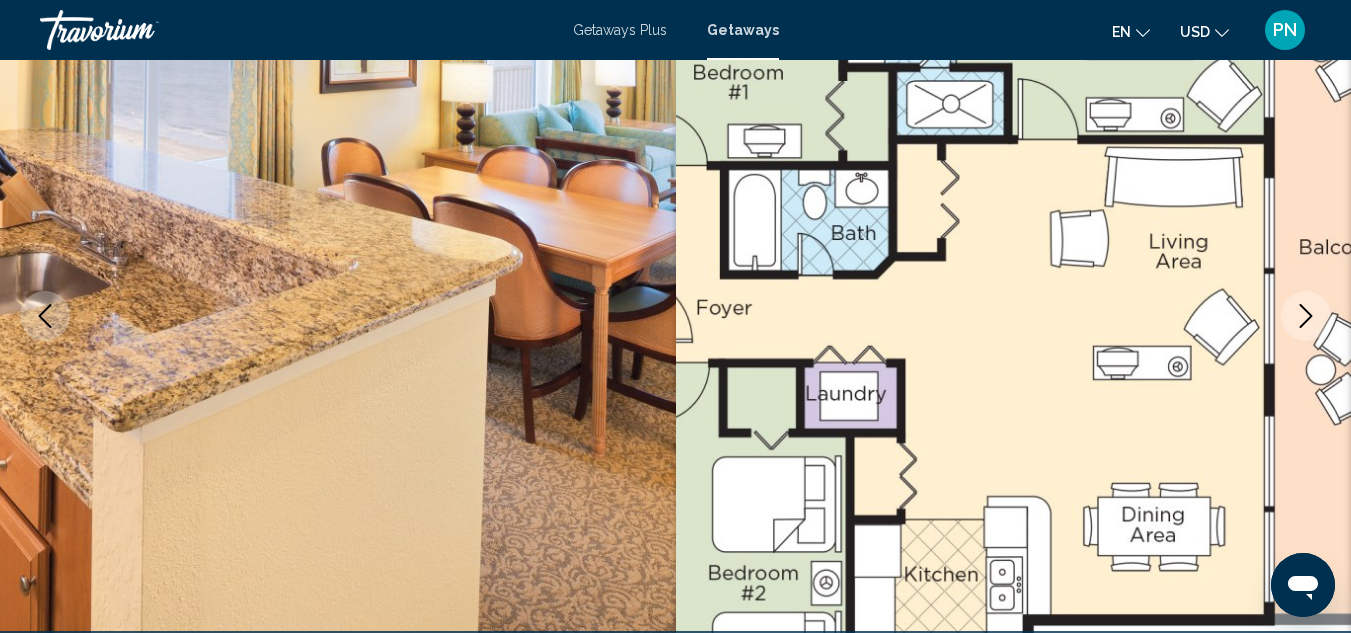 click 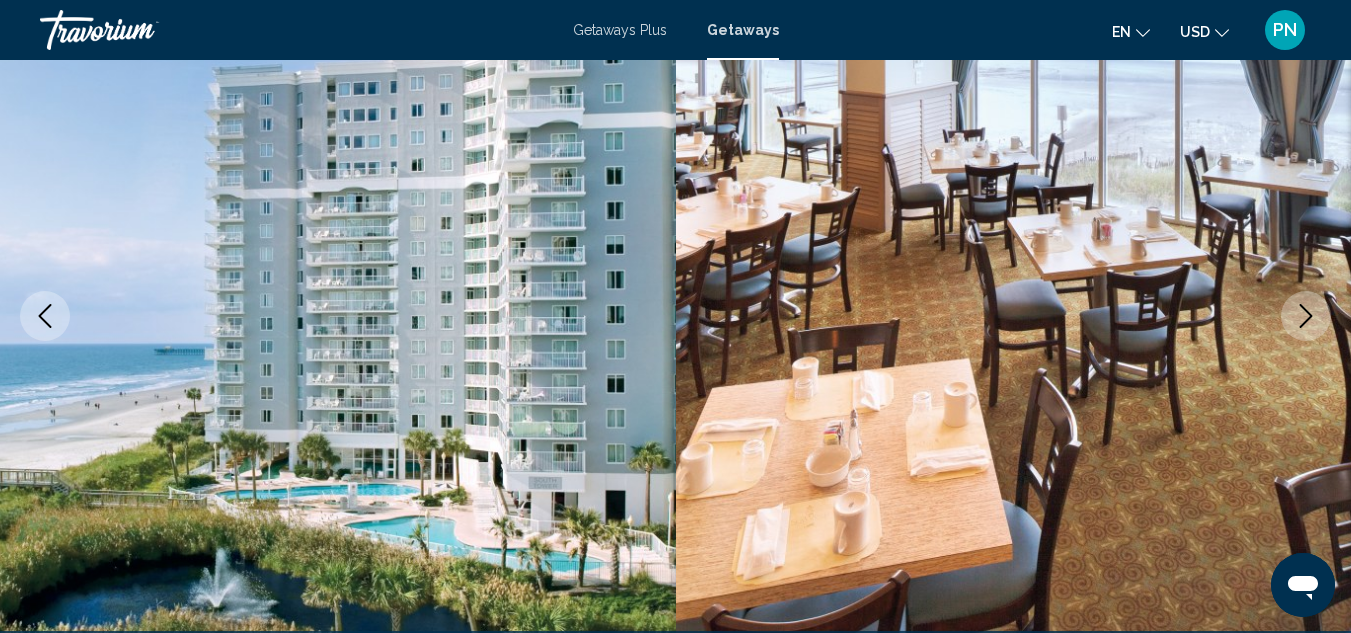 click 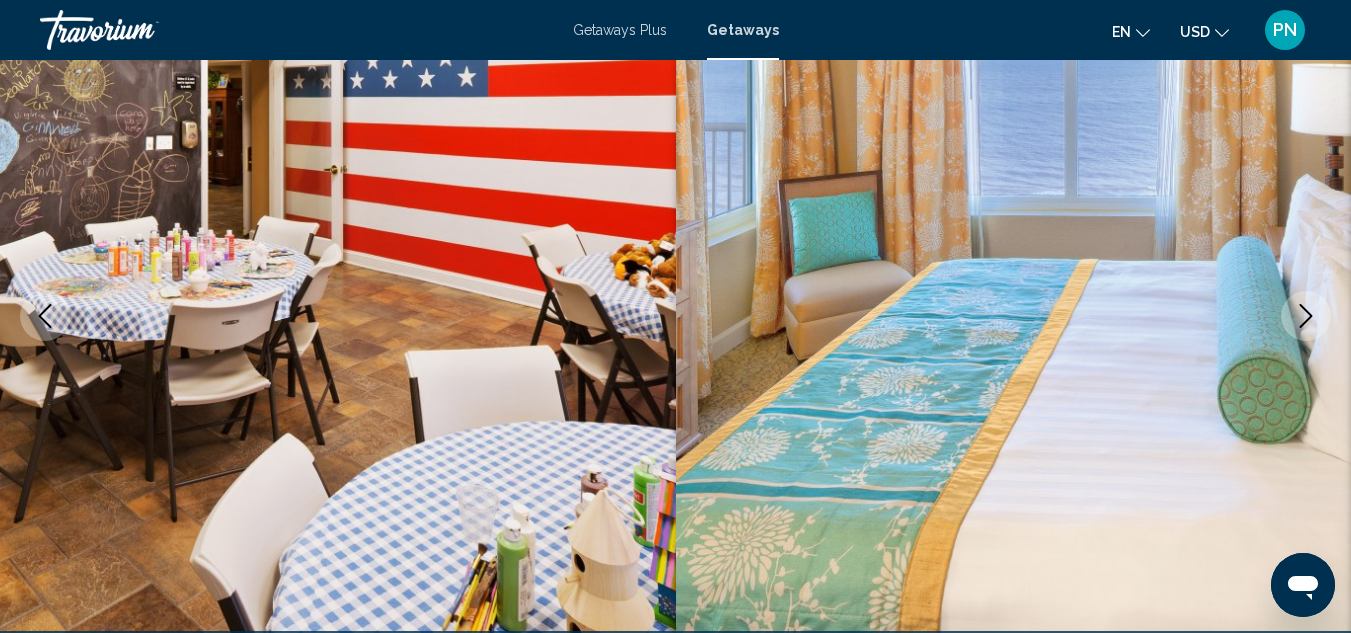 click 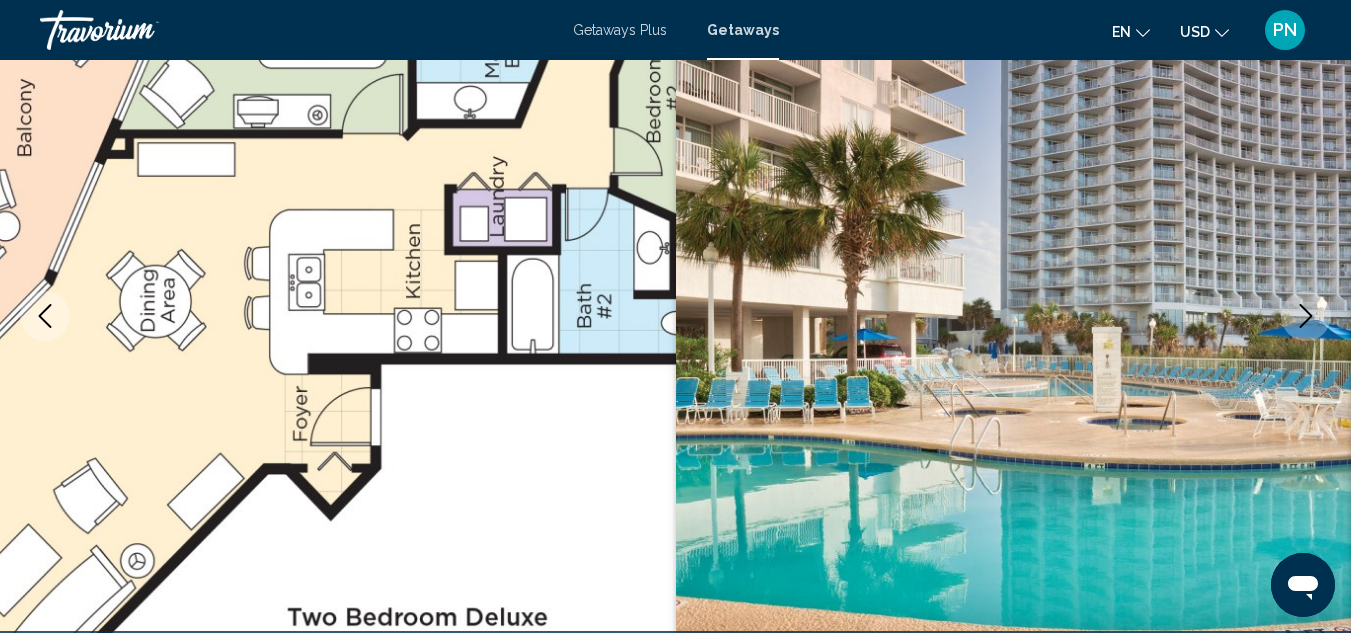 click 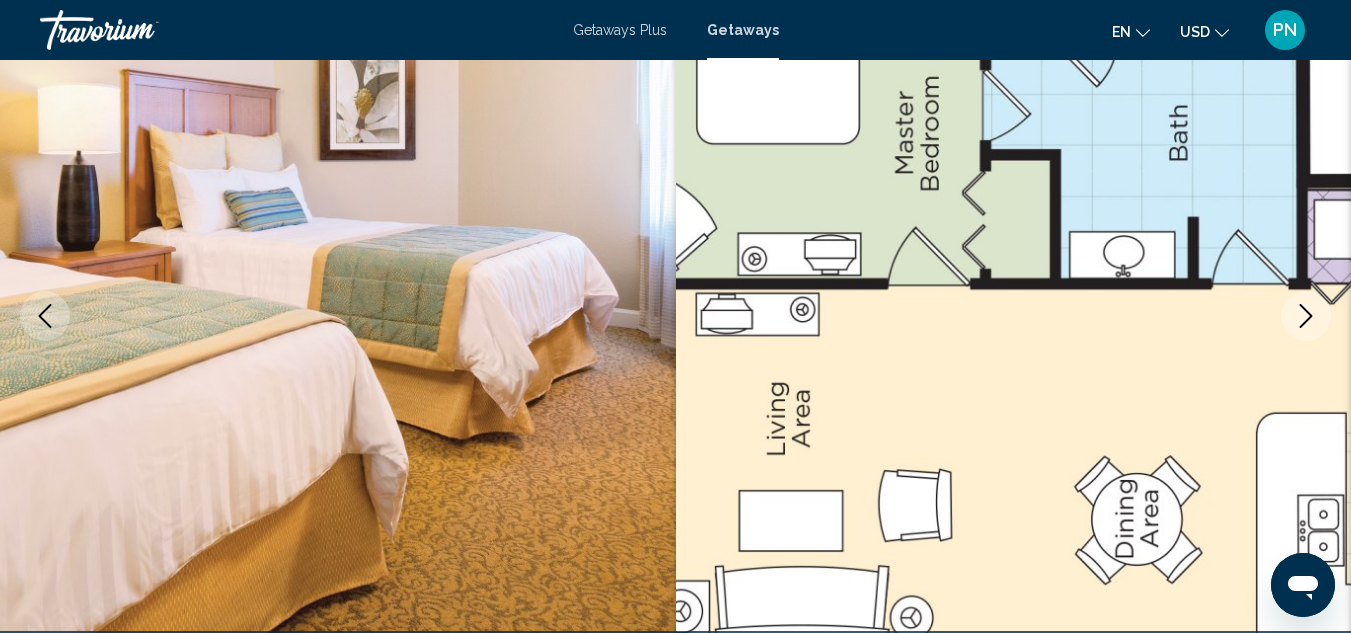 click 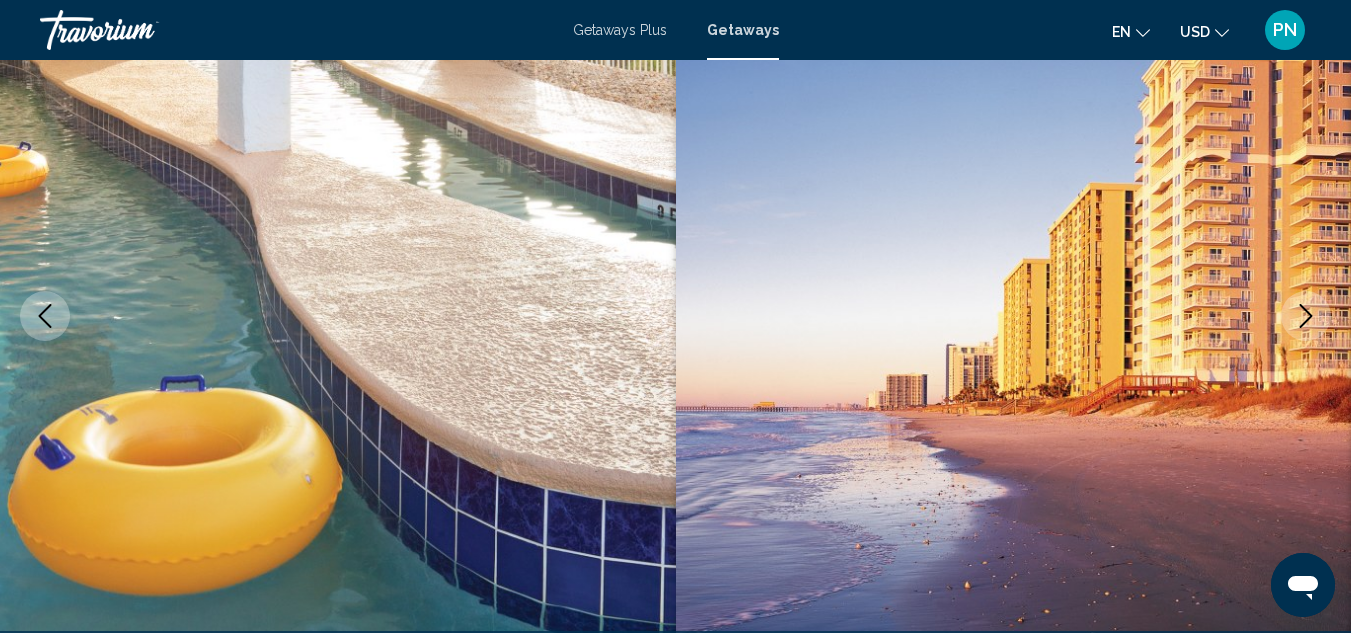 click 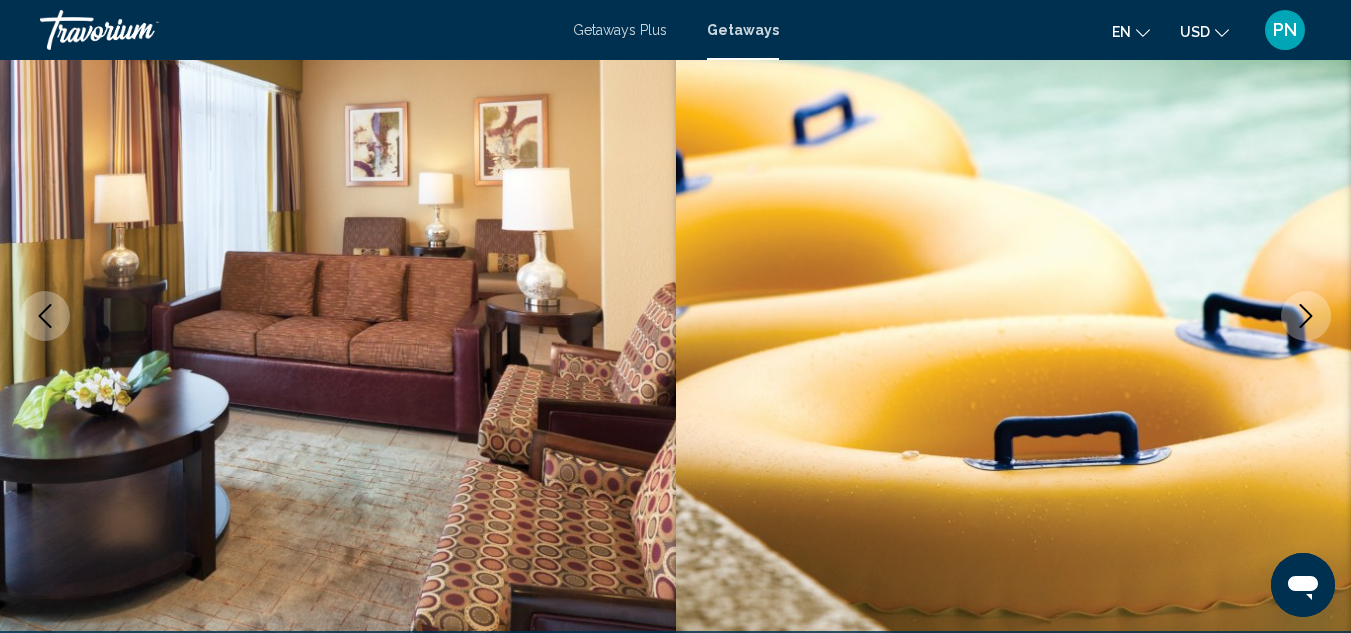 click 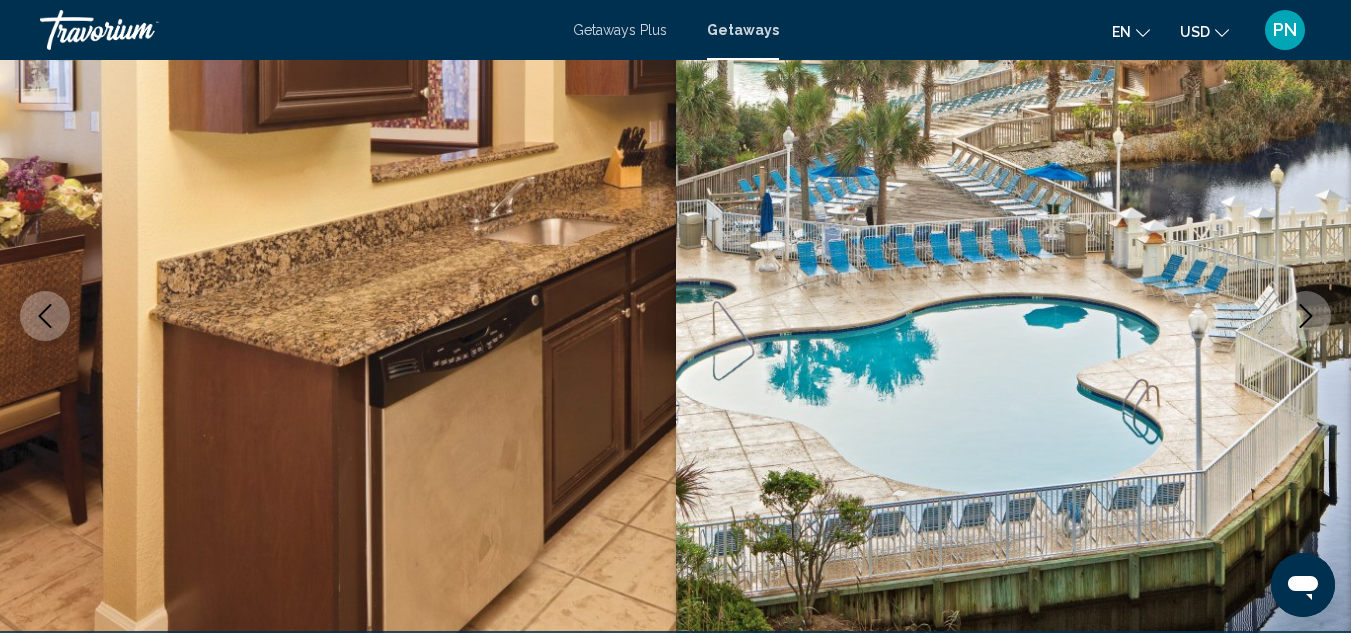 click 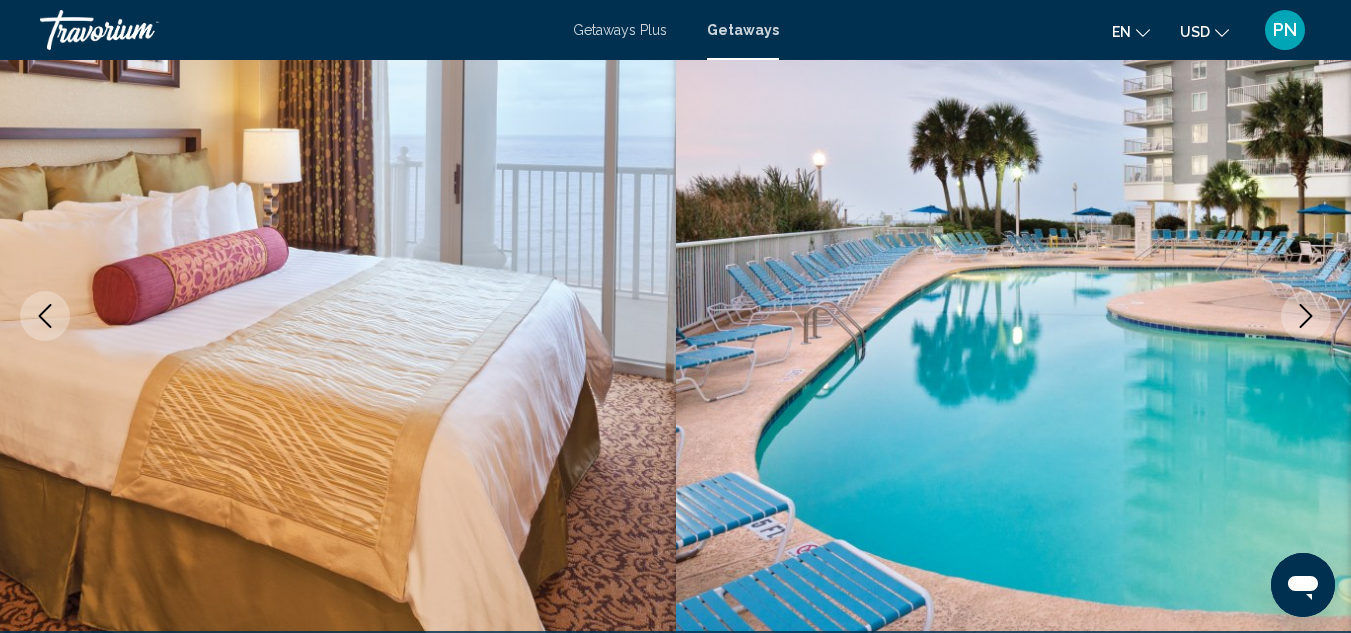 click 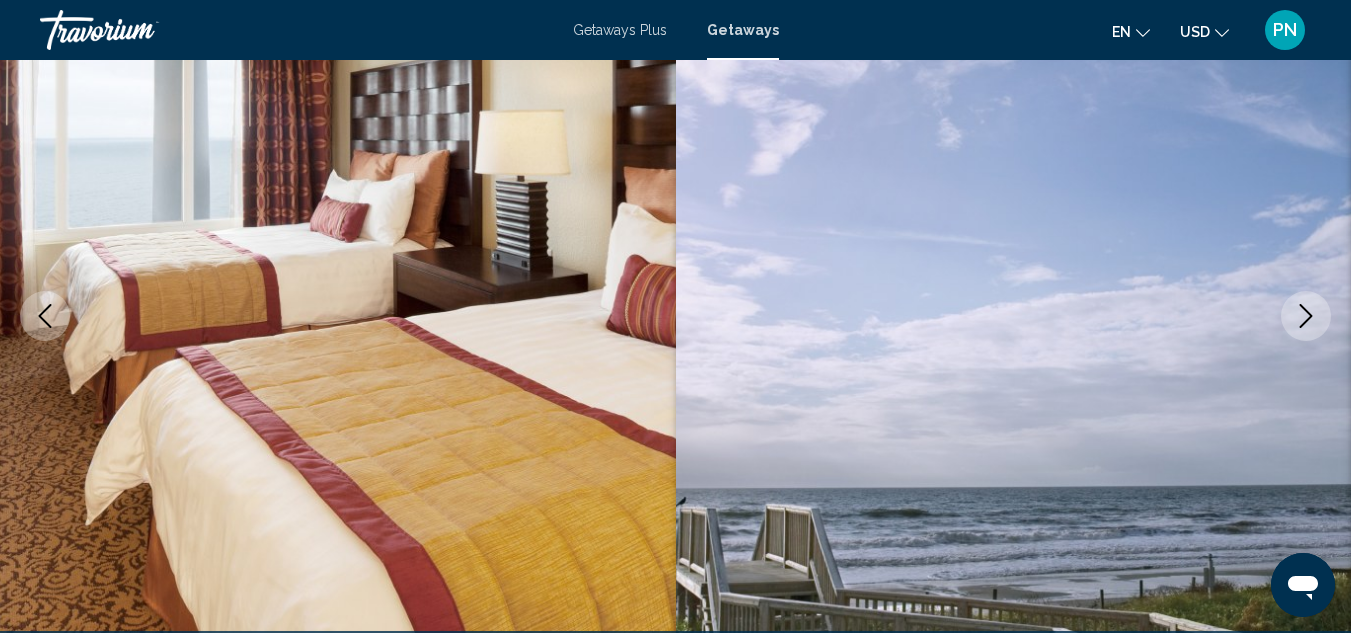 click 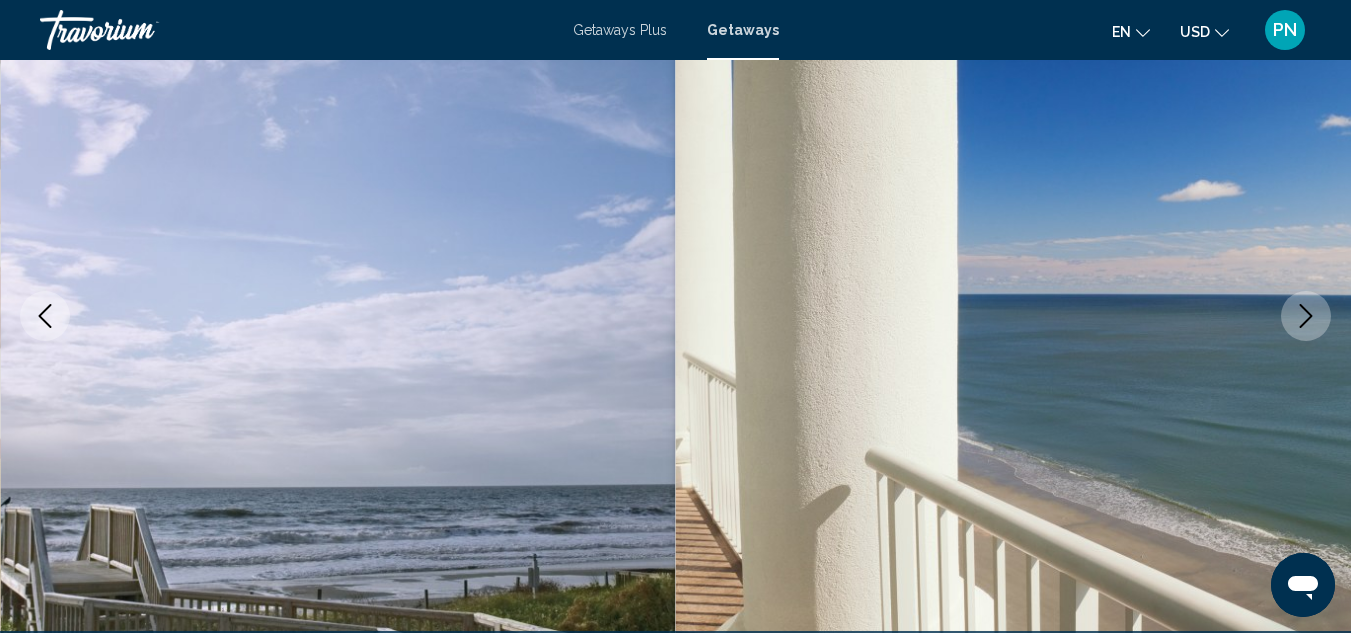 click 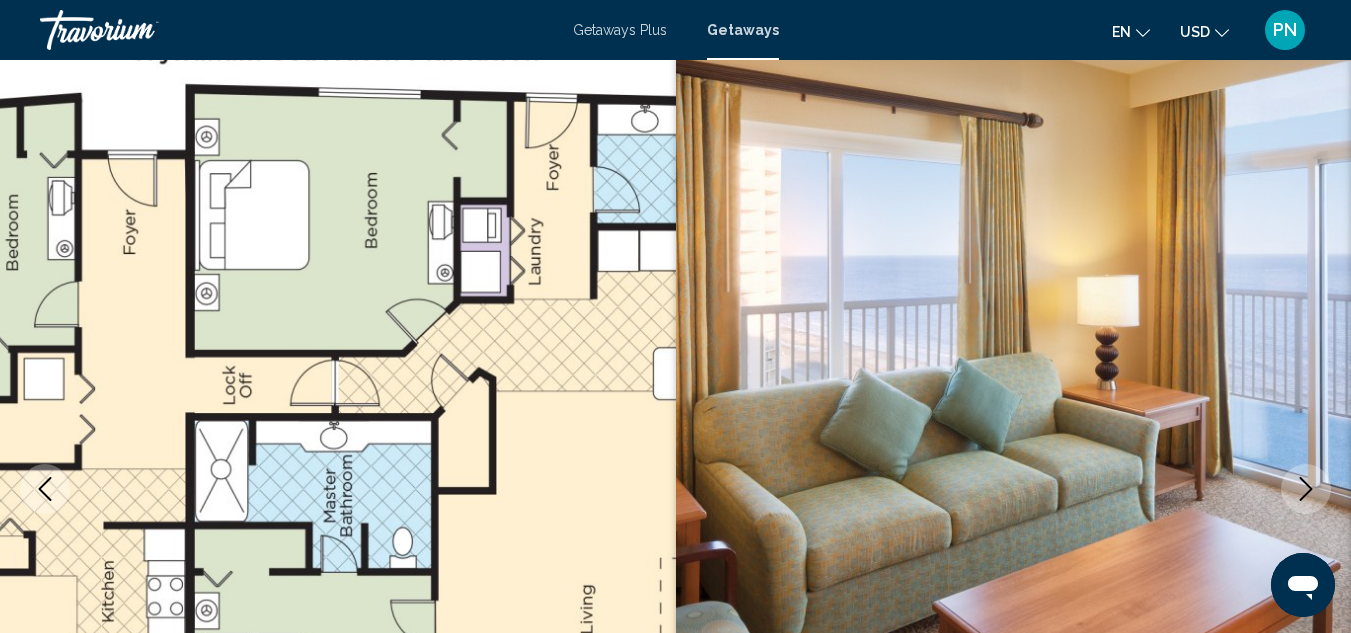 scroll, scrollTop: 0, scrollLeft: 0, axis: both 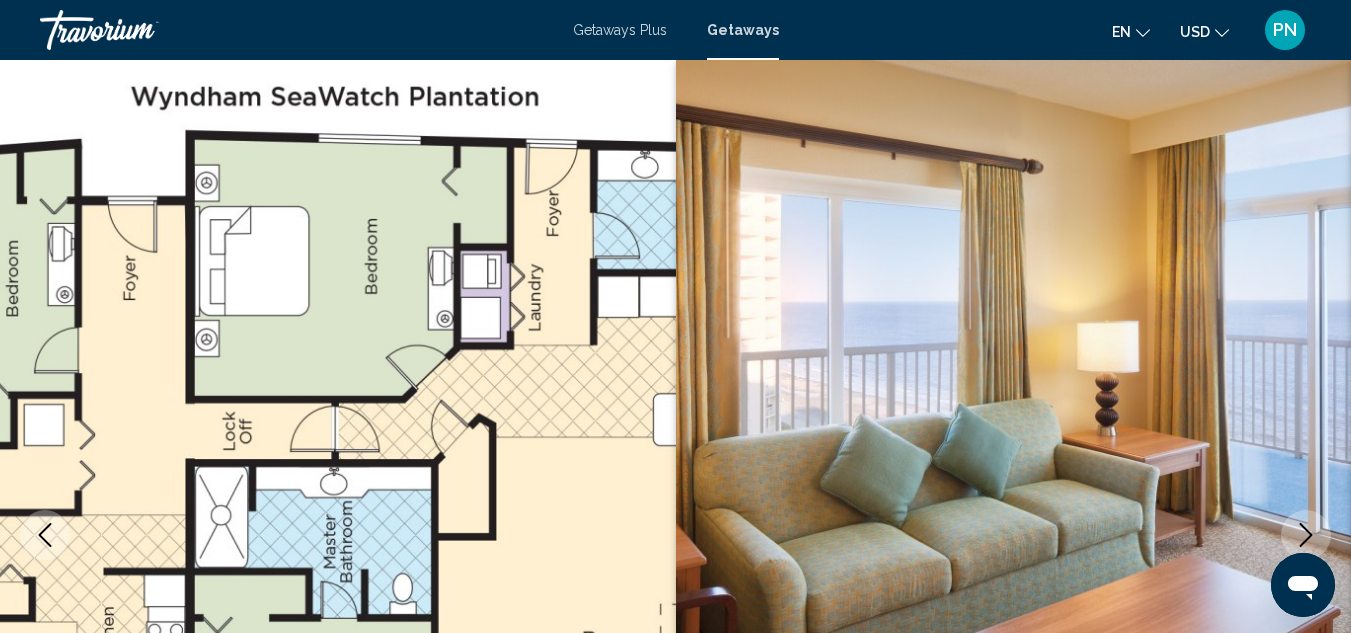 click on "USD" 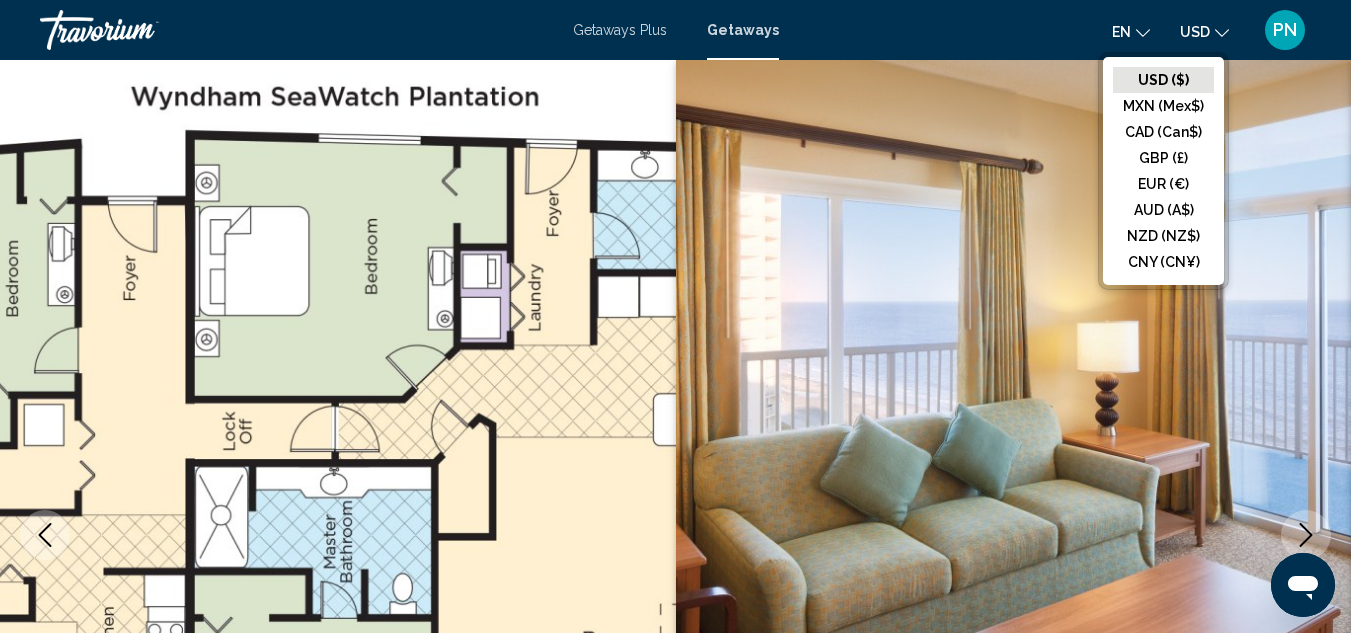 click at bounding box center [1014, 535] 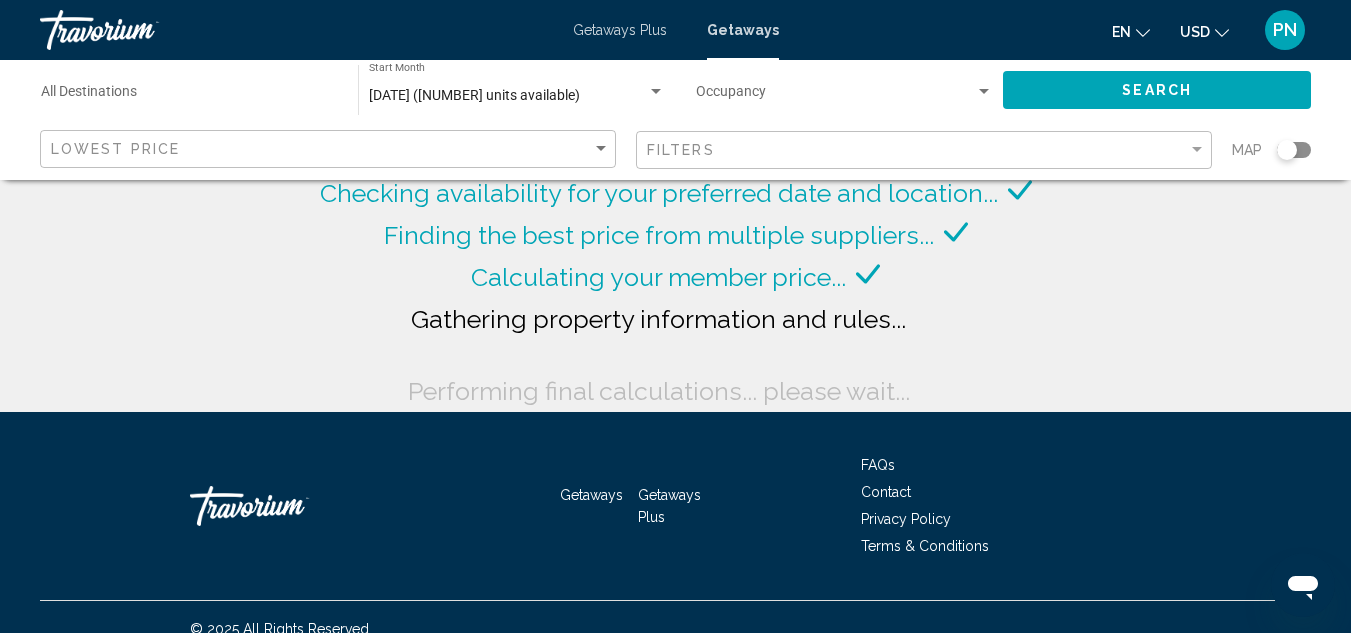 click on "Getaways Plus" at bounding box center (620, 30) 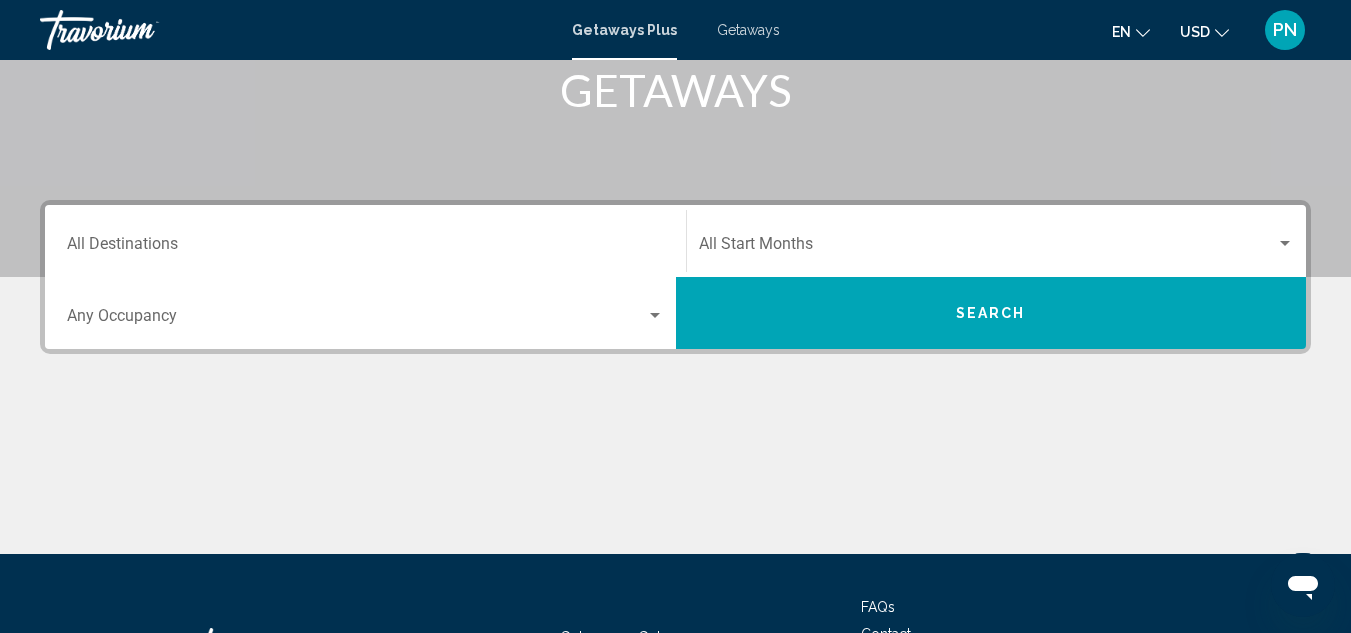 scroll, scrollTop: 327, scrollLeft: 0, axis: vertical 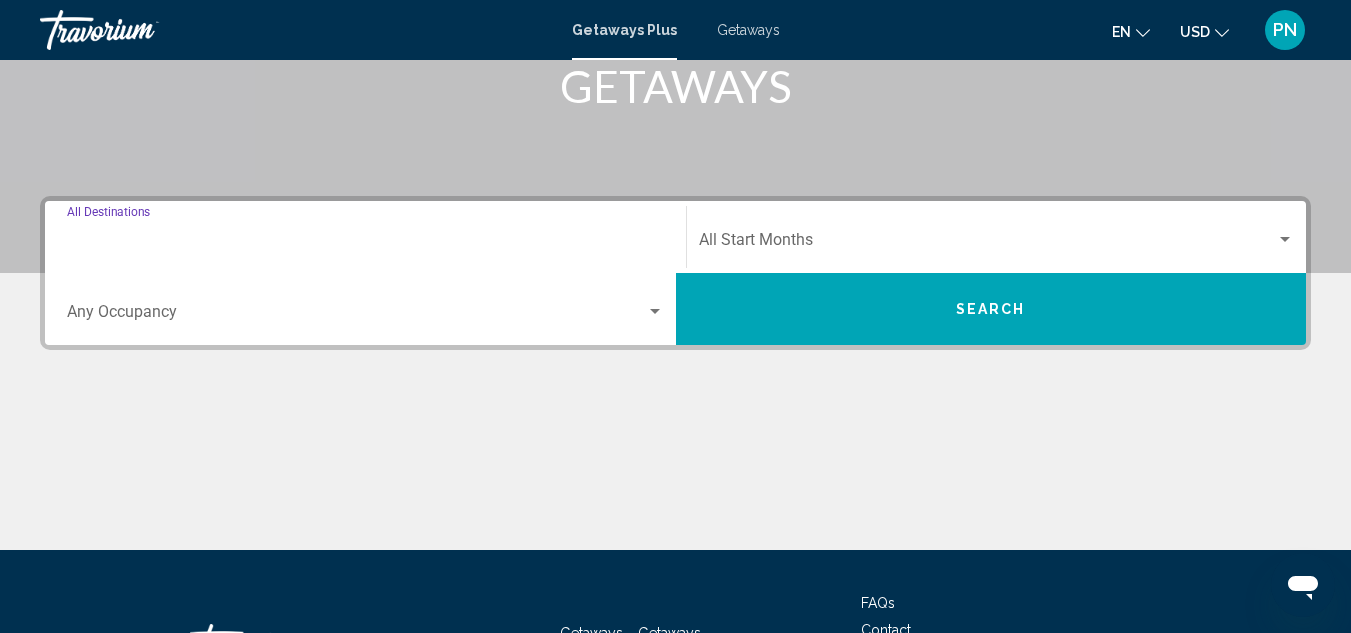 click on "Destination All Destinations" at bounding box center [365, 244] 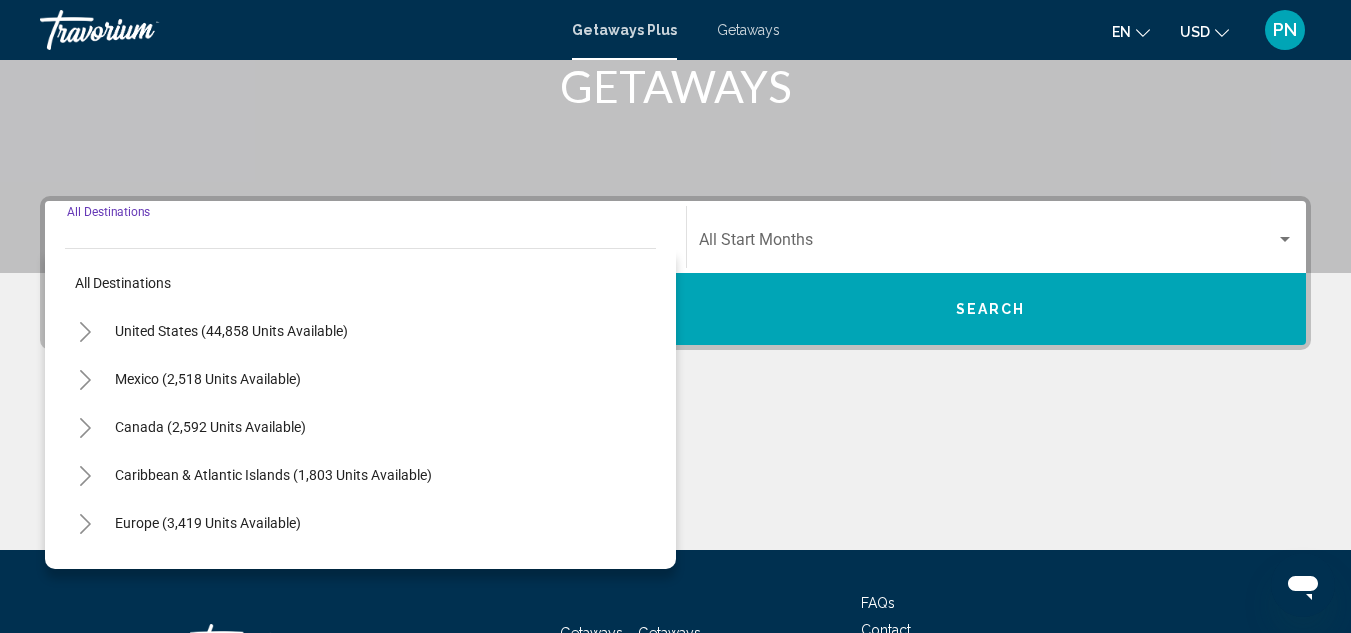 scroll, scrollTop: 458, scrollLeft: 0, axis: vertical 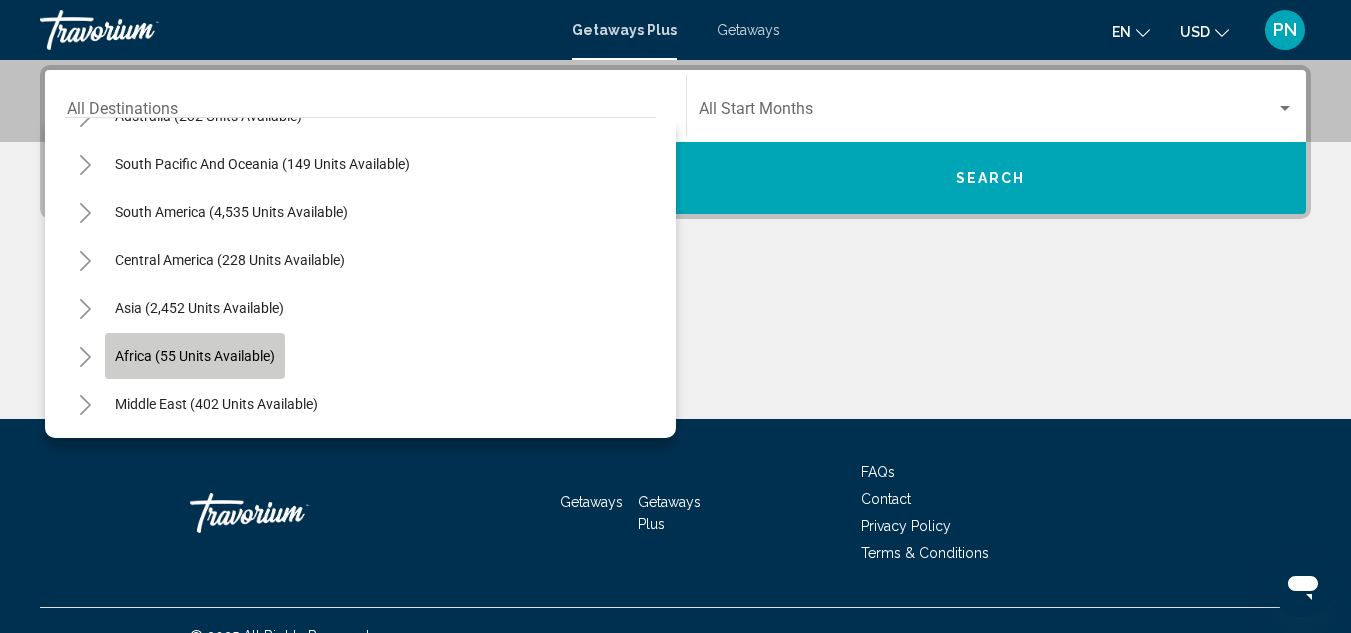 click on "Africa (55 units available)" 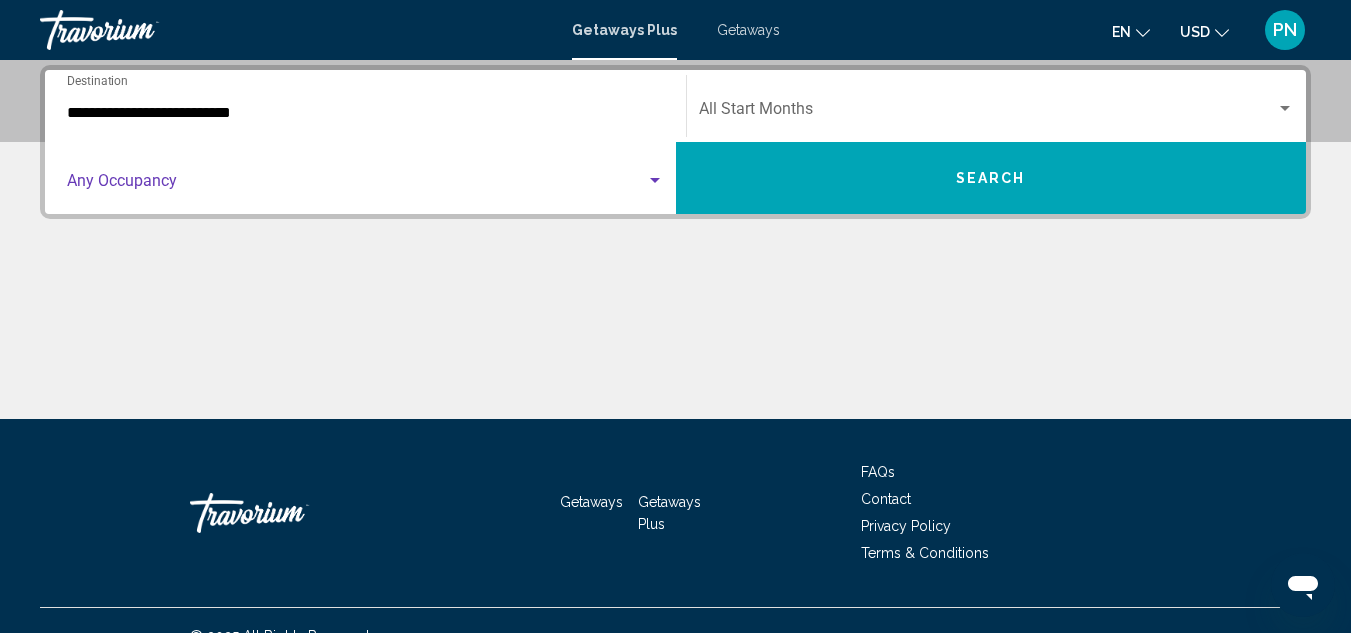 click at bounding box center [356, 185] 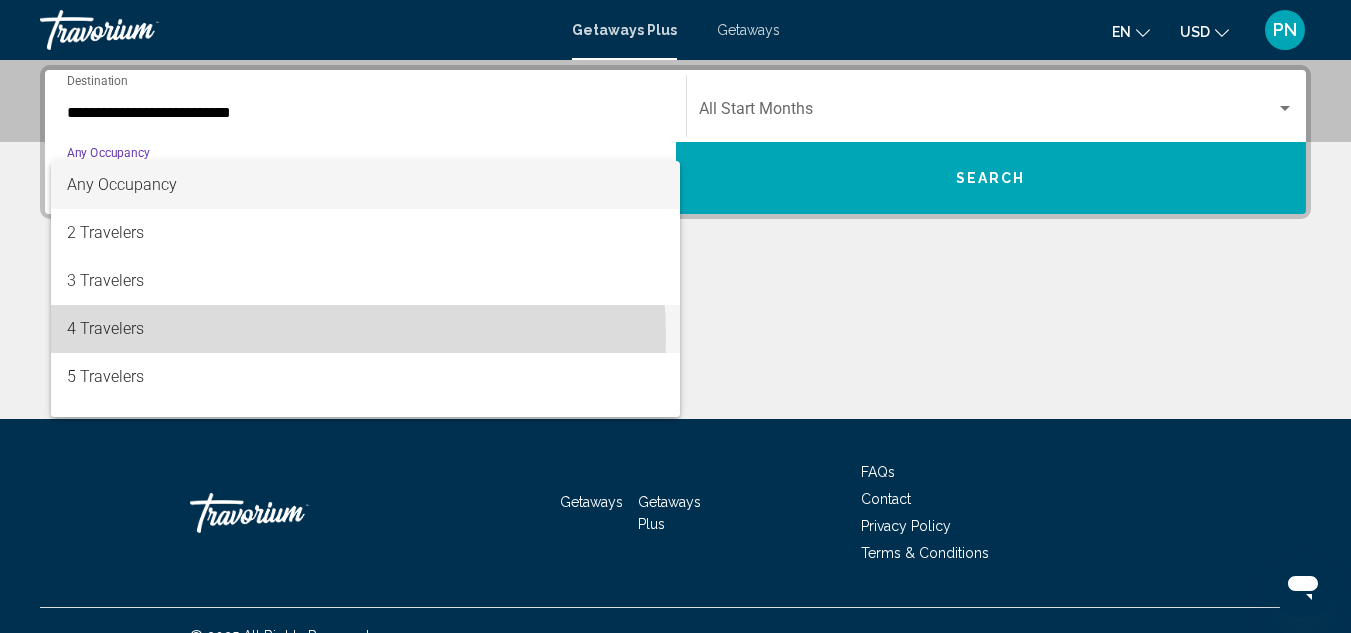 click on "4 Travelers" at bounding box center (365, 329) 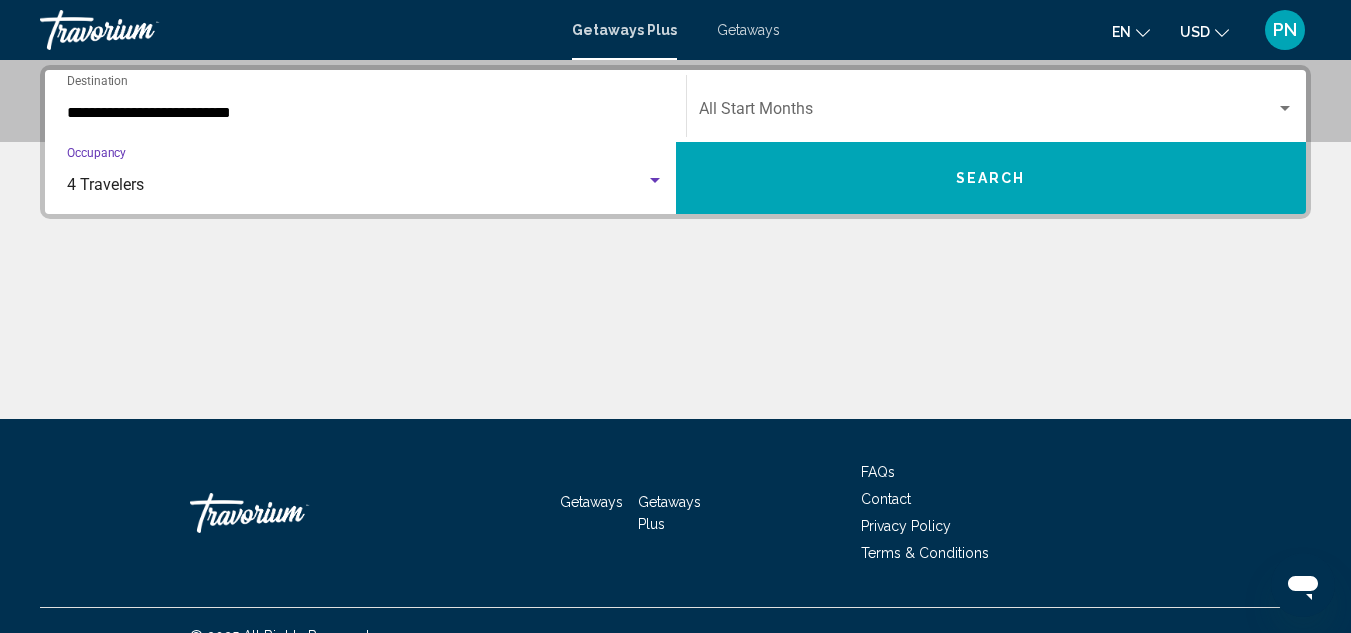 click at bounding box center (655, 180) 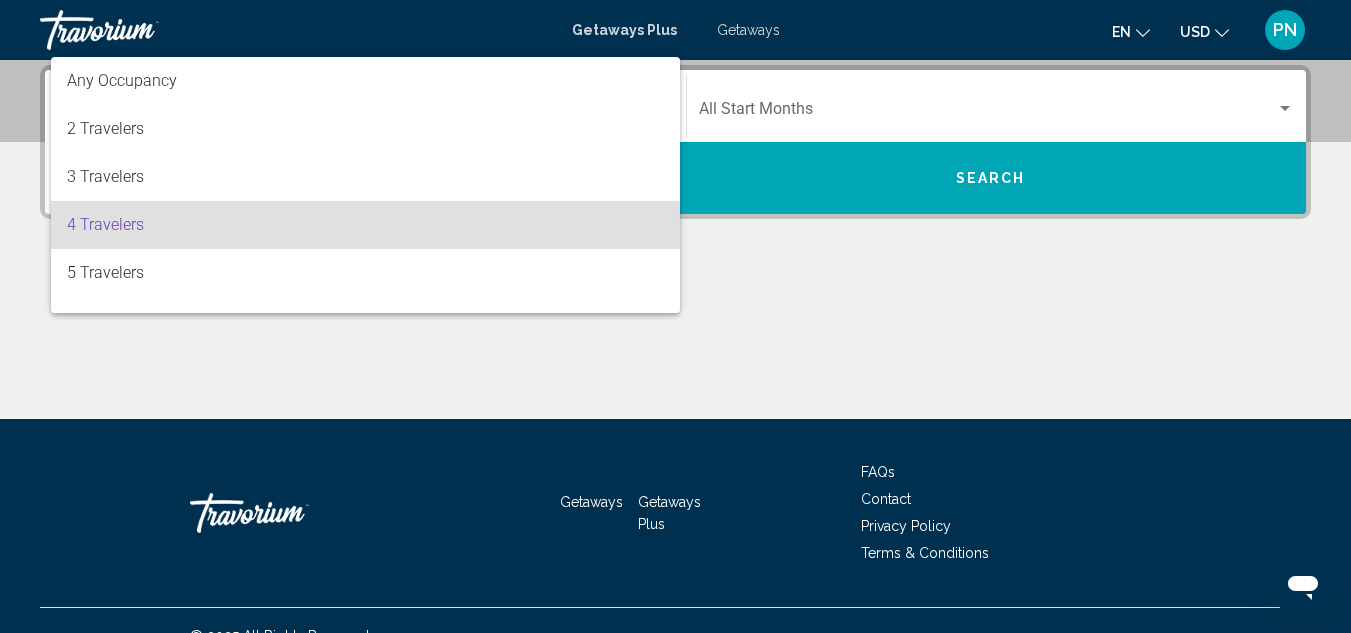 scroll, scrollTop: 40, scrollLeft: 0, axis: vertical 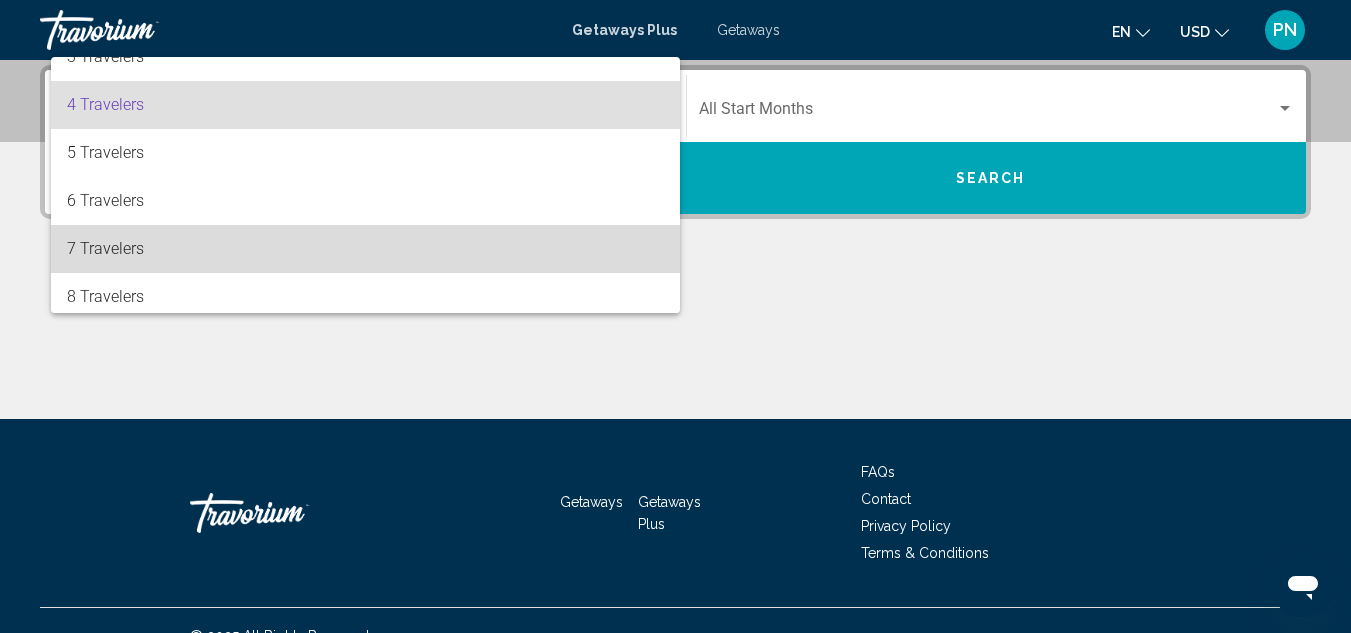 click on "7 Travelers" at bounding box center [365, 249] 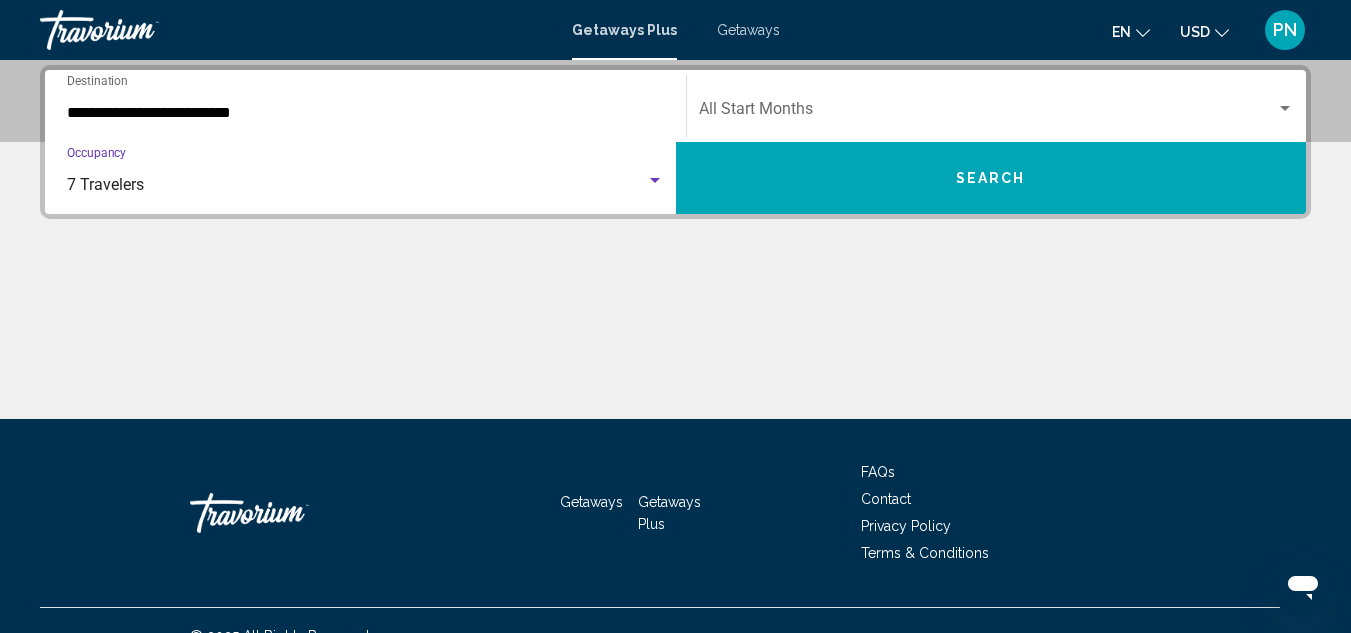 click at bounding box center [655, 181] 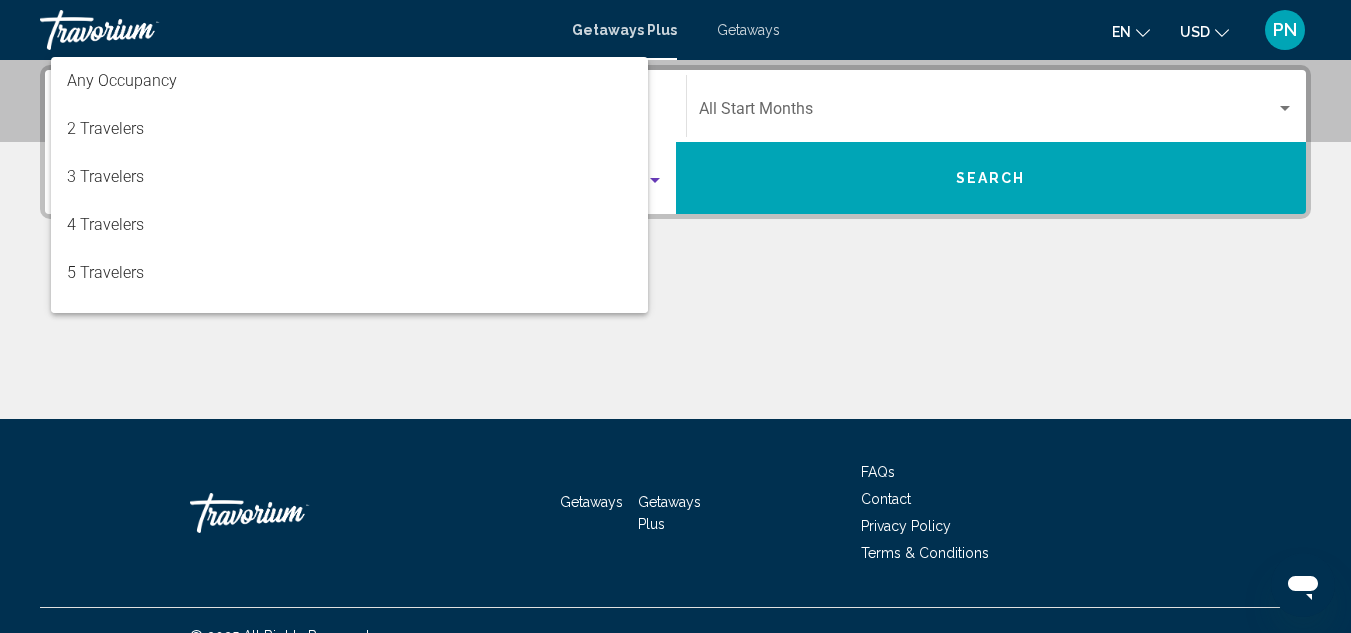 scroll, scrollTop: 184, scrollLeft: 0, axis: vertical 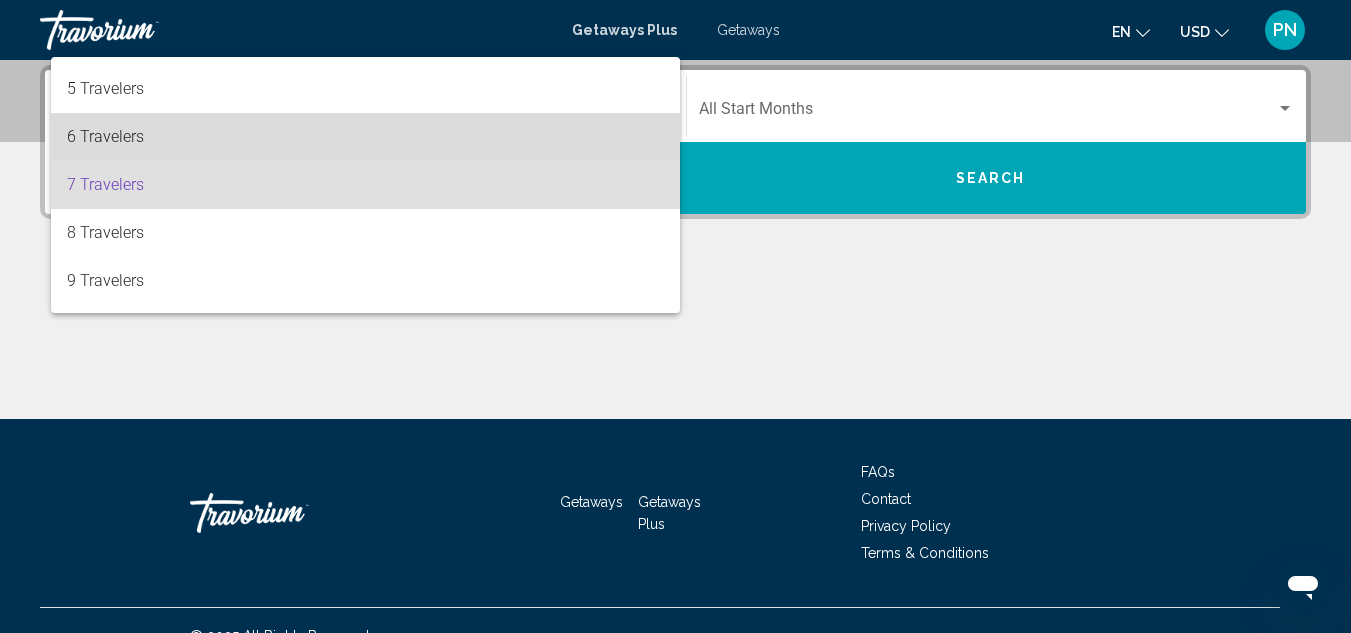 click on "6 Travelers" at bounding box center [365, 137] 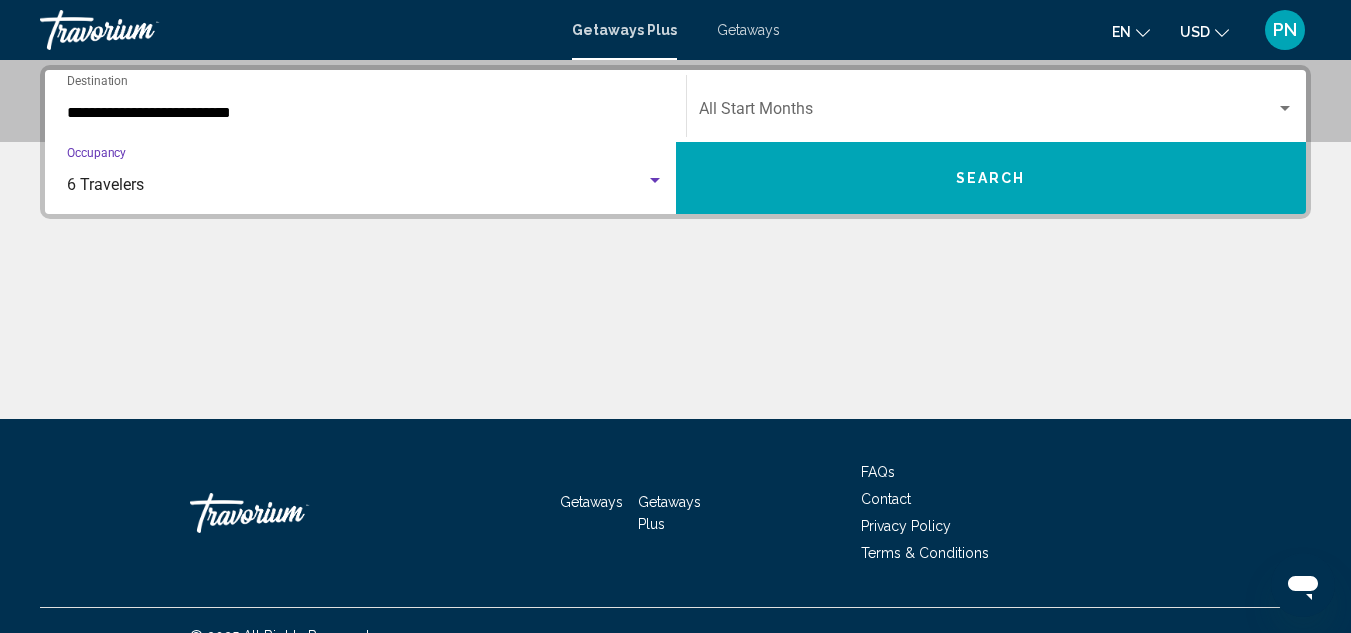 click at bounding box center [655, 180] 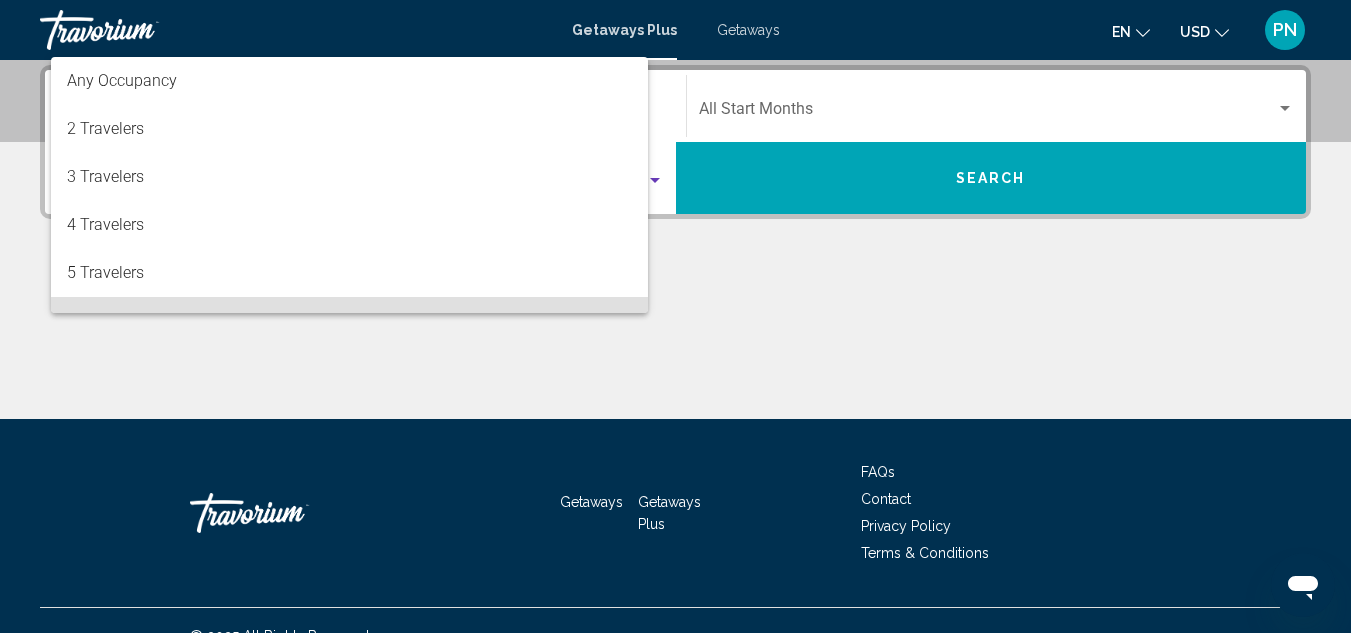 scroll, scrollTop: 136, scrollLeft: 0, axis: vertical 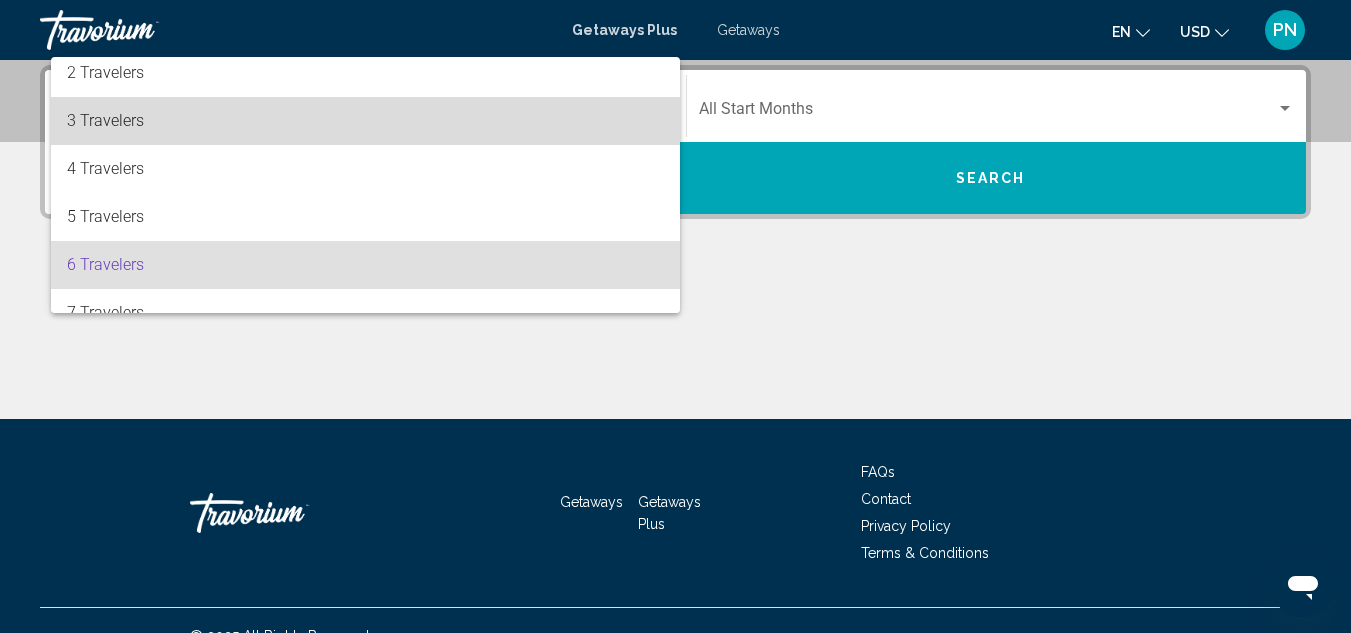 click on "3 Travelers" at bounding box center (365, 121) 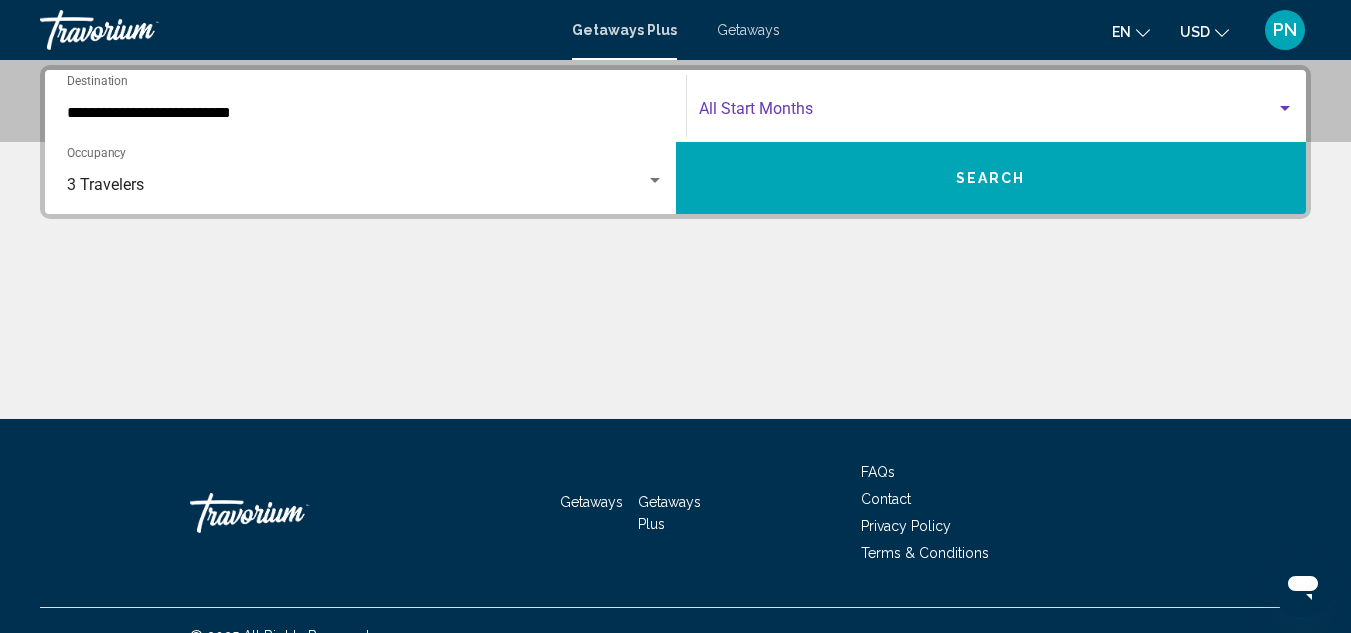 click at bounding box center (988, 113) 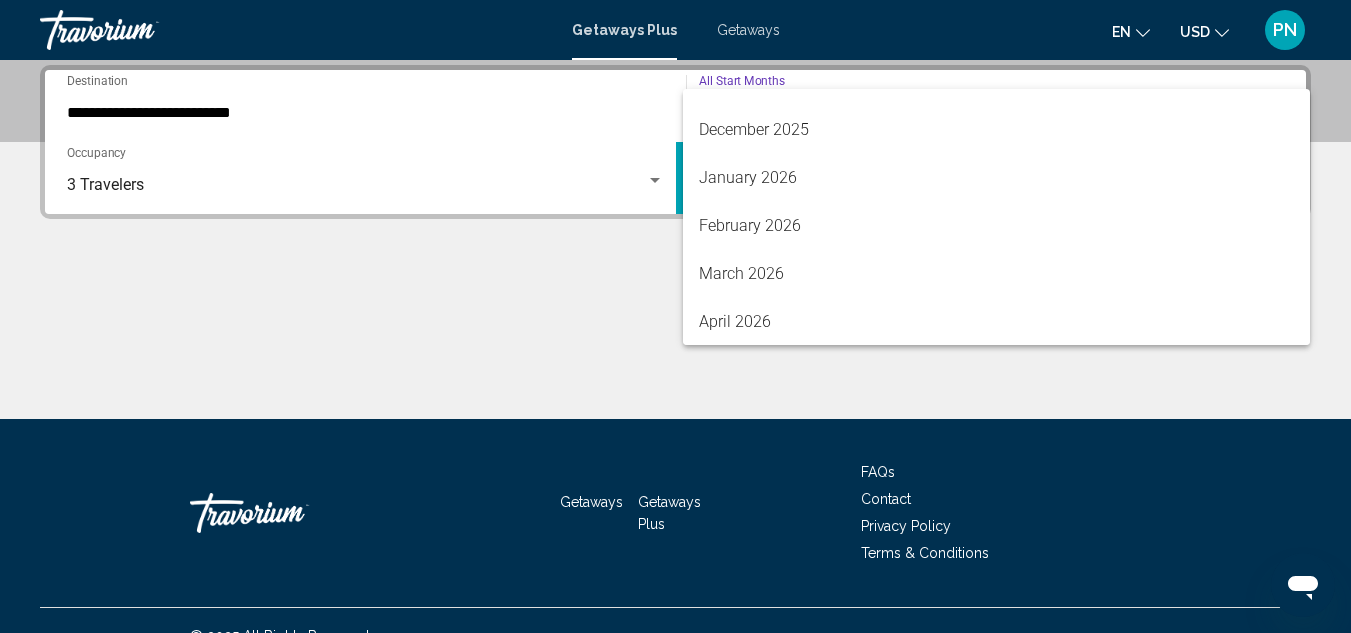 scroll, scrollTop: 239, scrollLeft: 0, axis: vertical 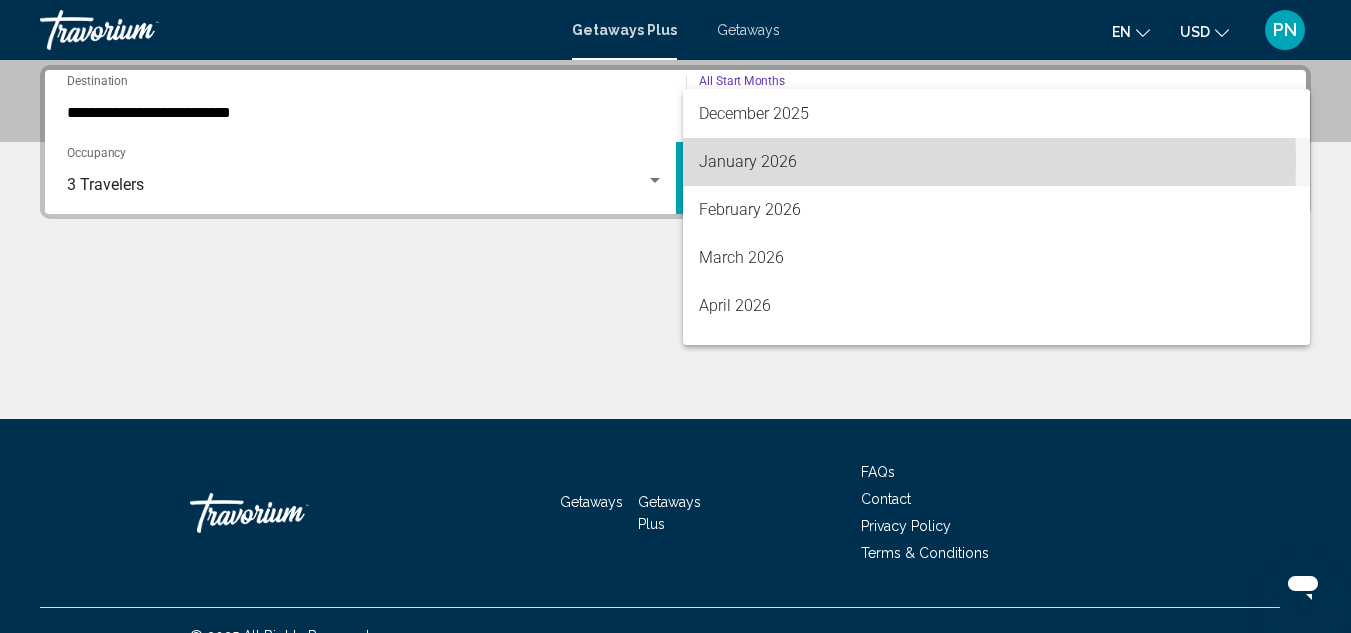 click on "January 2026" at bounding box center (997, 162) 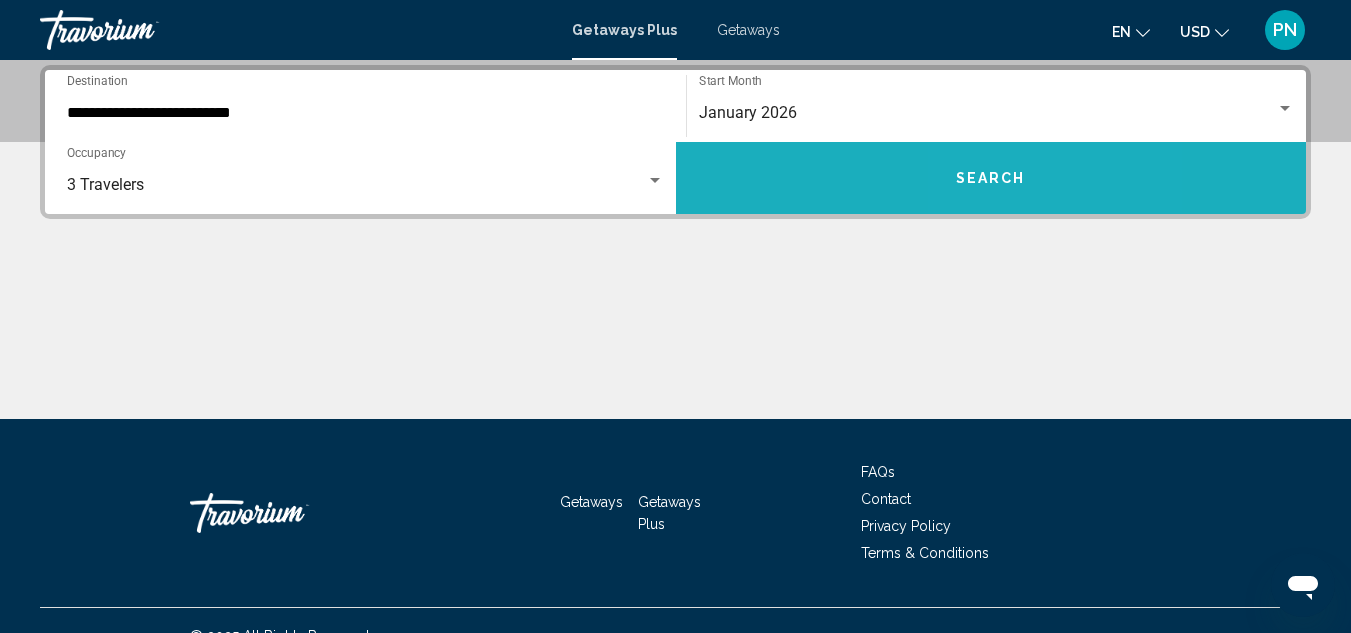 click on "Search" at bounding box center [991, 179] 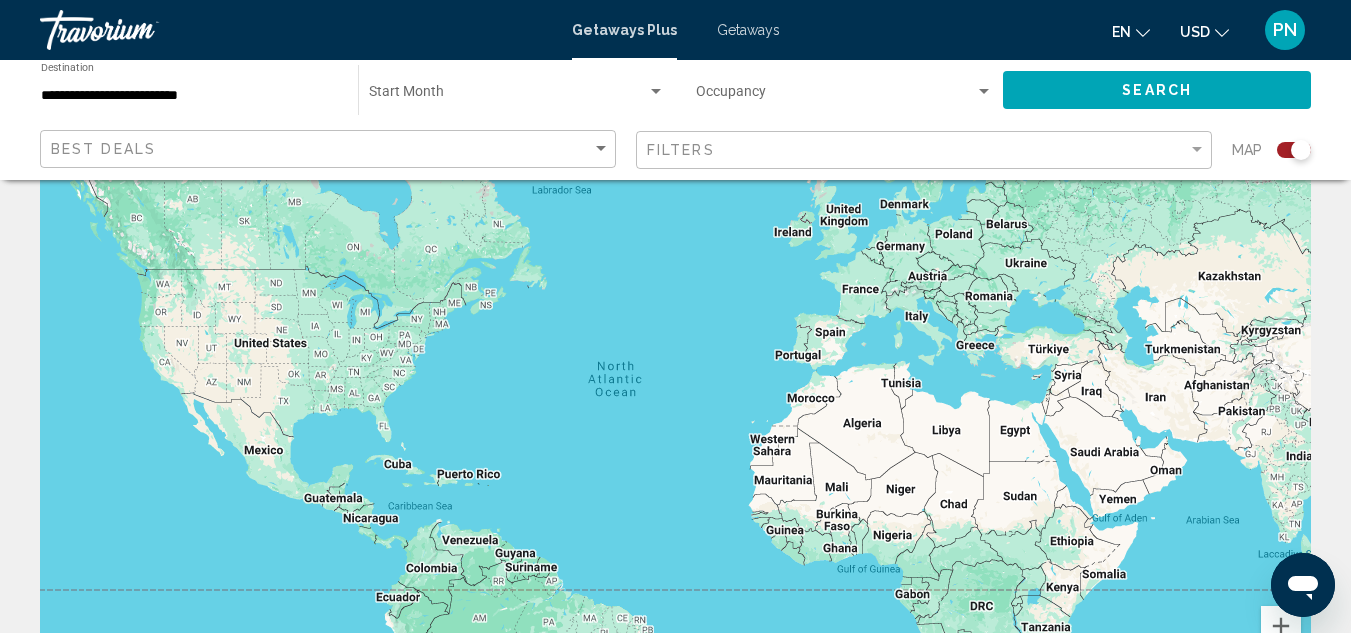 scroll, scrollTop: 0, scrollLeft: 0, axis: both 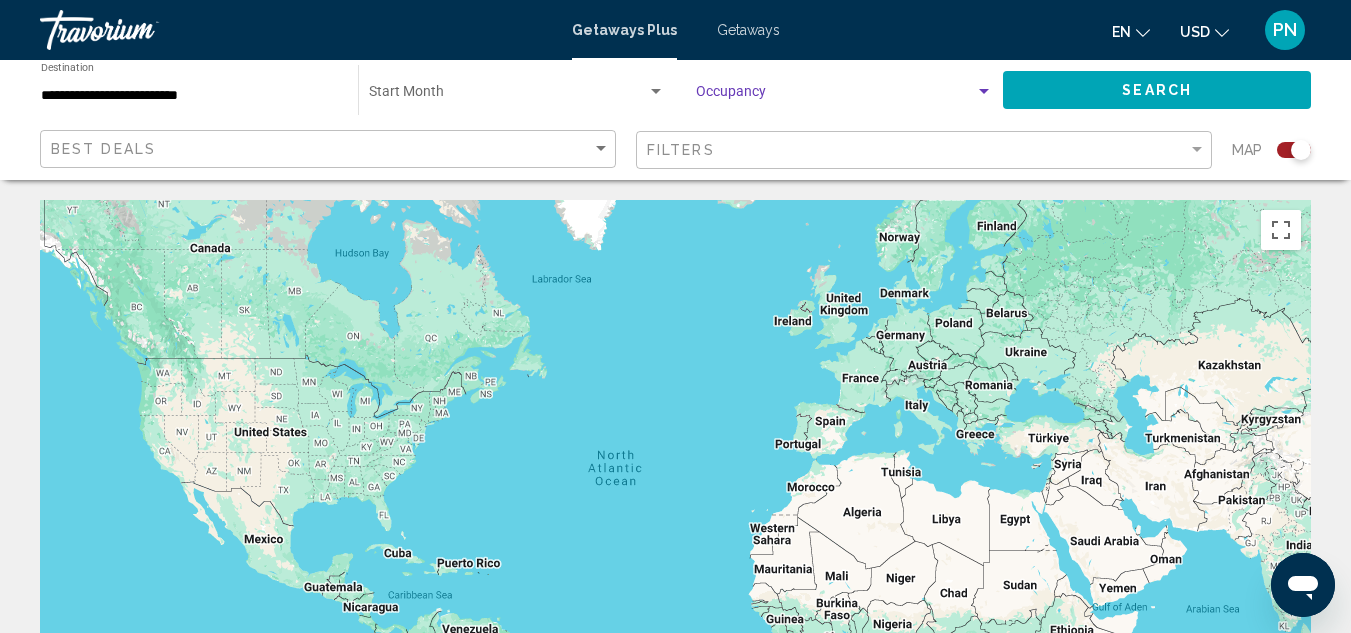 click at bounding box center [984, 92] 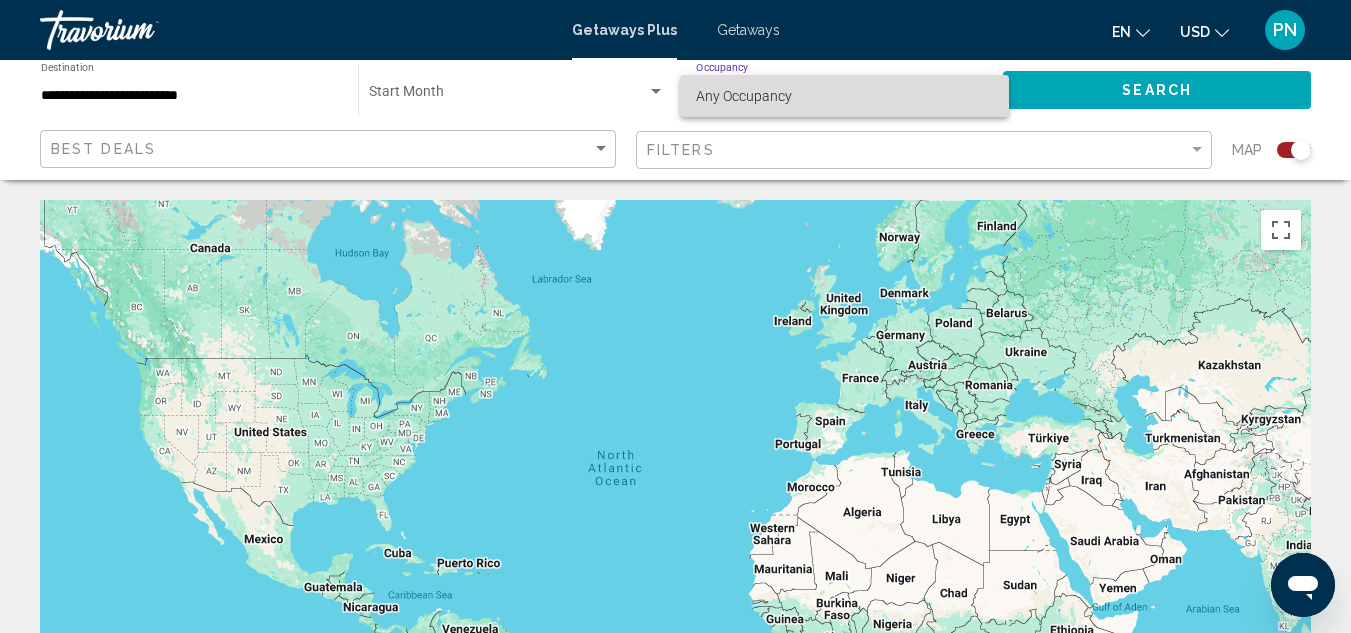 click on "Any Occupancy" at bounding box center [844, 96] 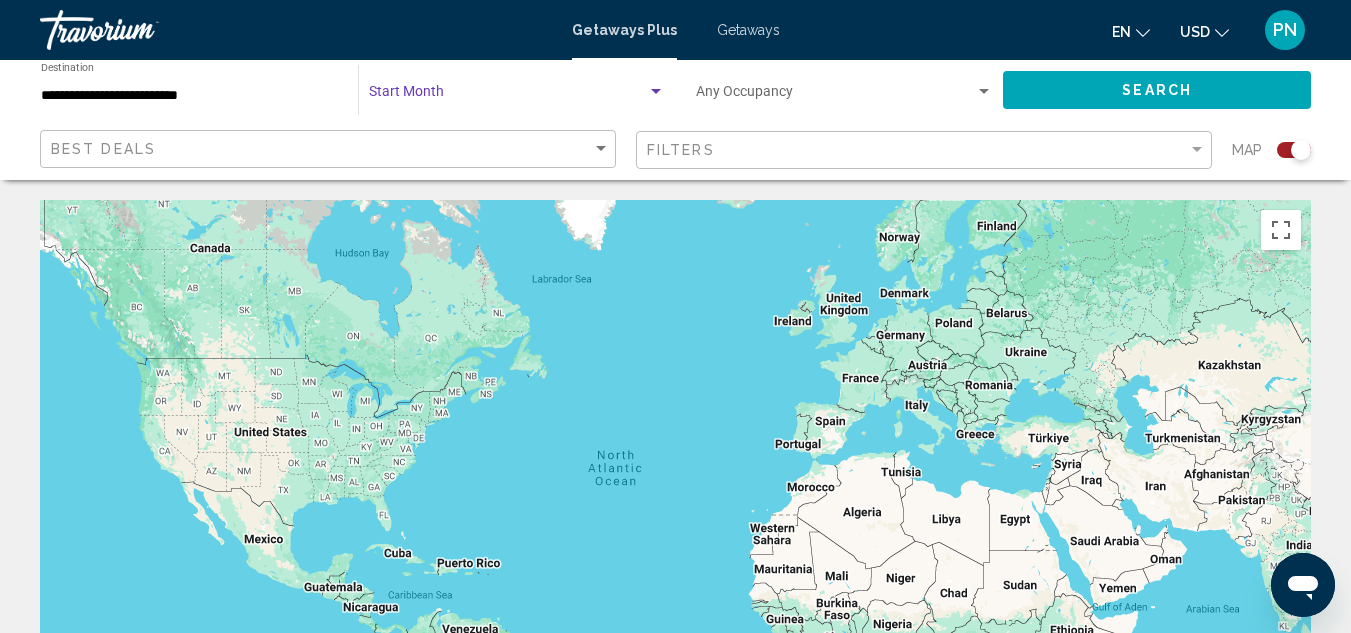 click at bounding box center (656, 92) 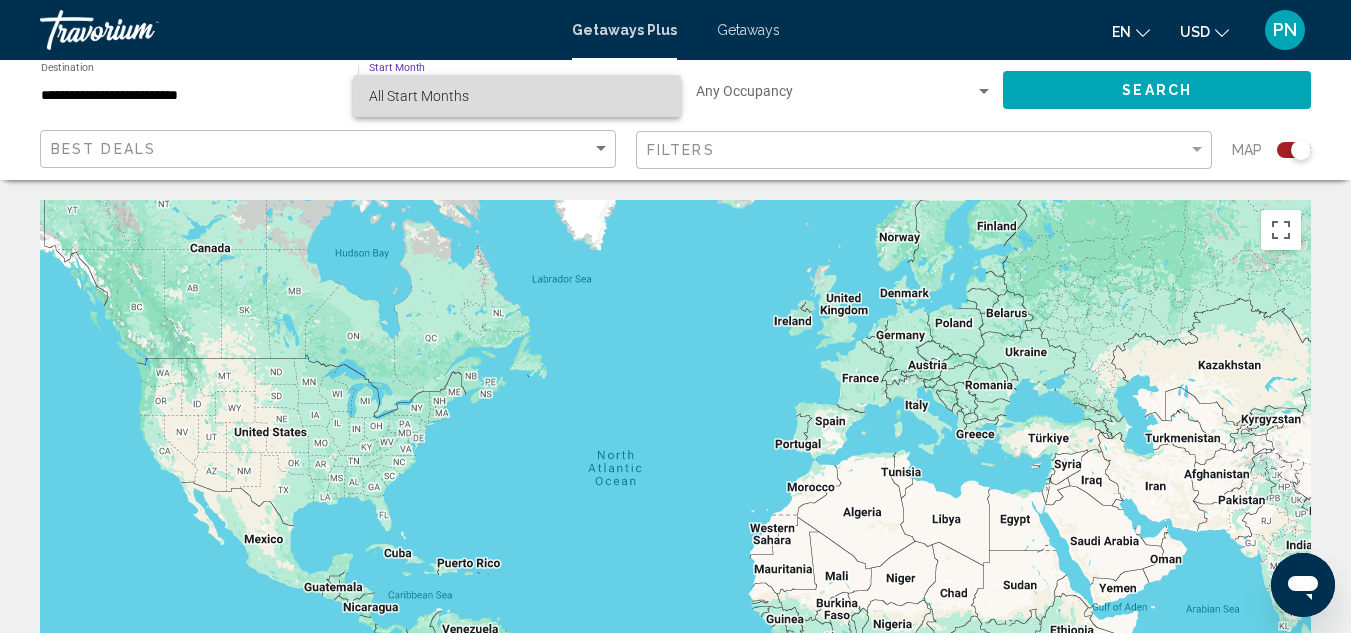 click on "All Start Months" at bounding box center [517, 96] 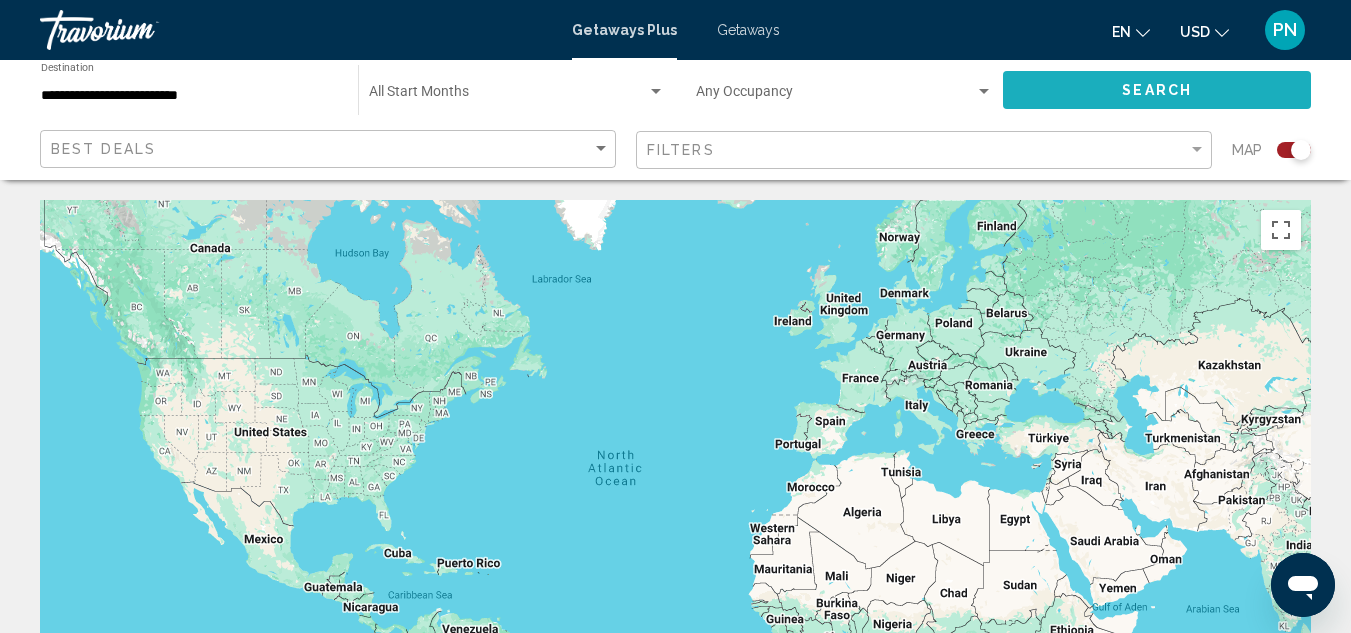 click on "Search" 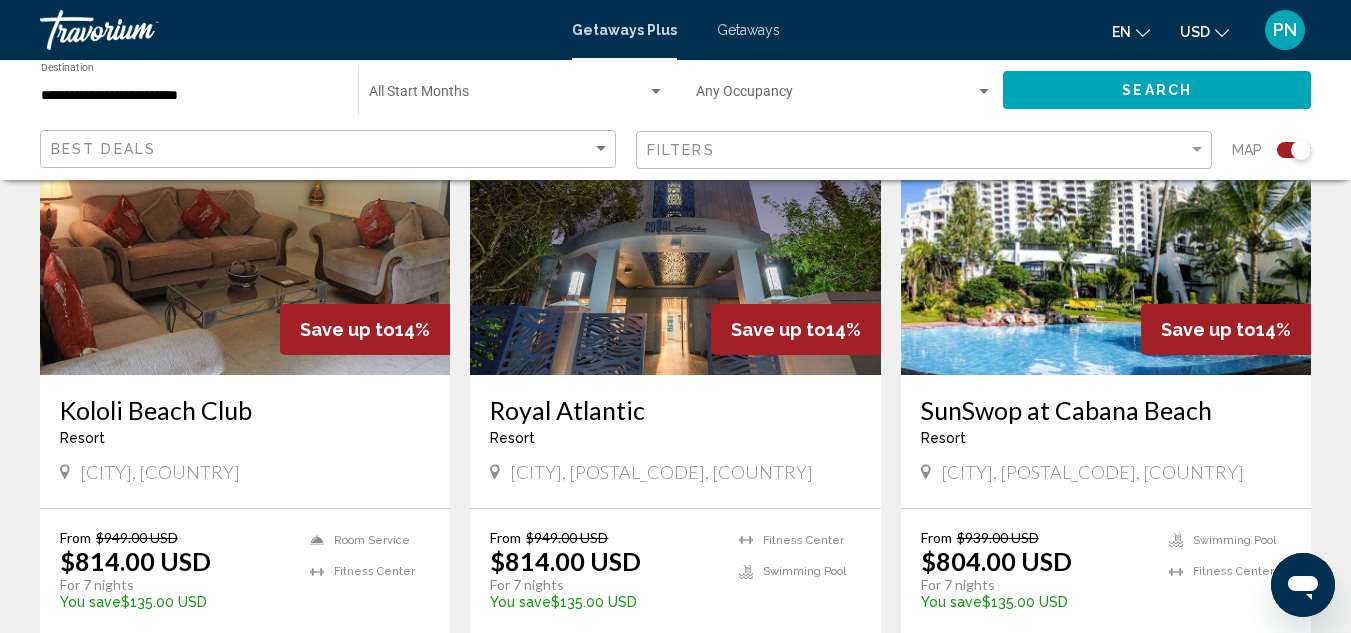 scroll, scrollTop: 1529, scrollLeft: 0, axis: vertical 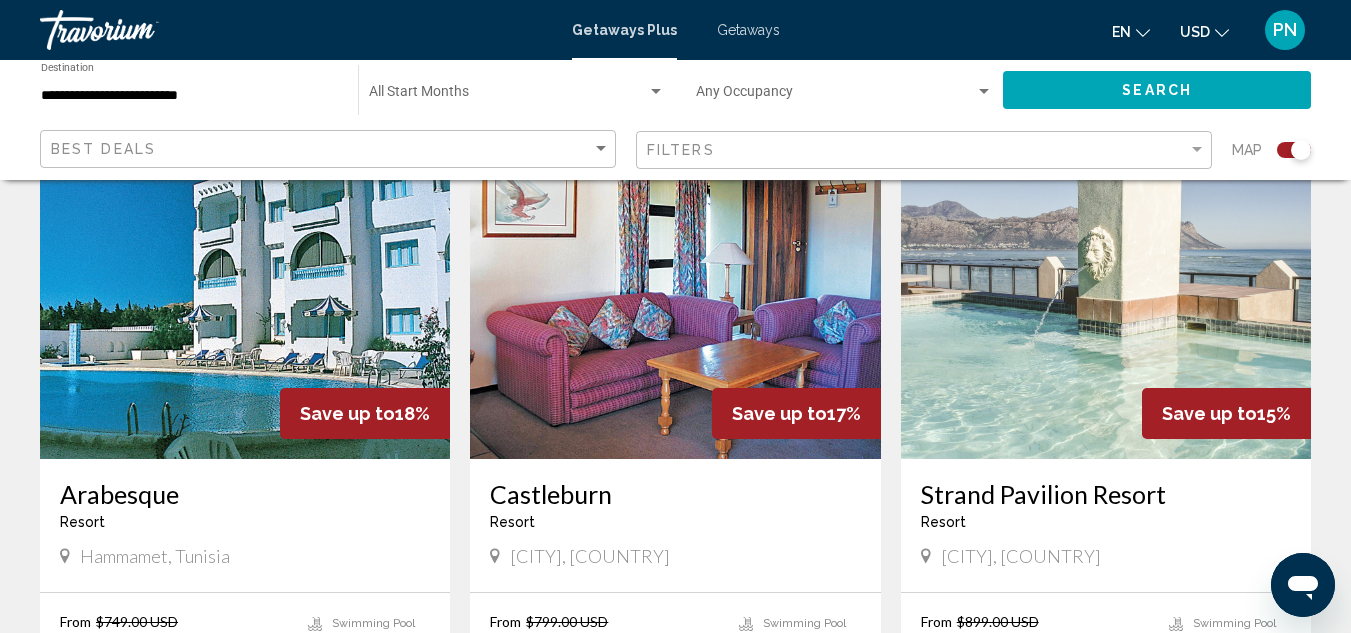 click at bounding box center [1106, 299] 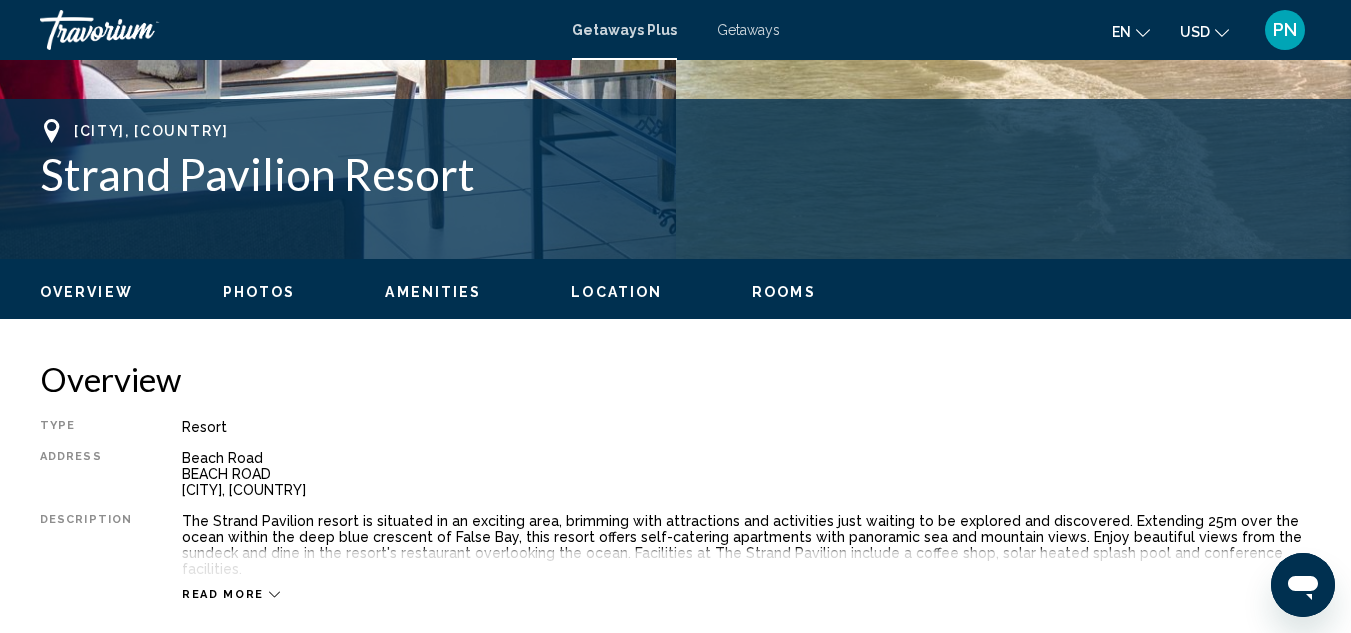 scroll, scrollTop: 219, scrollLeft: 0, axis: vertical 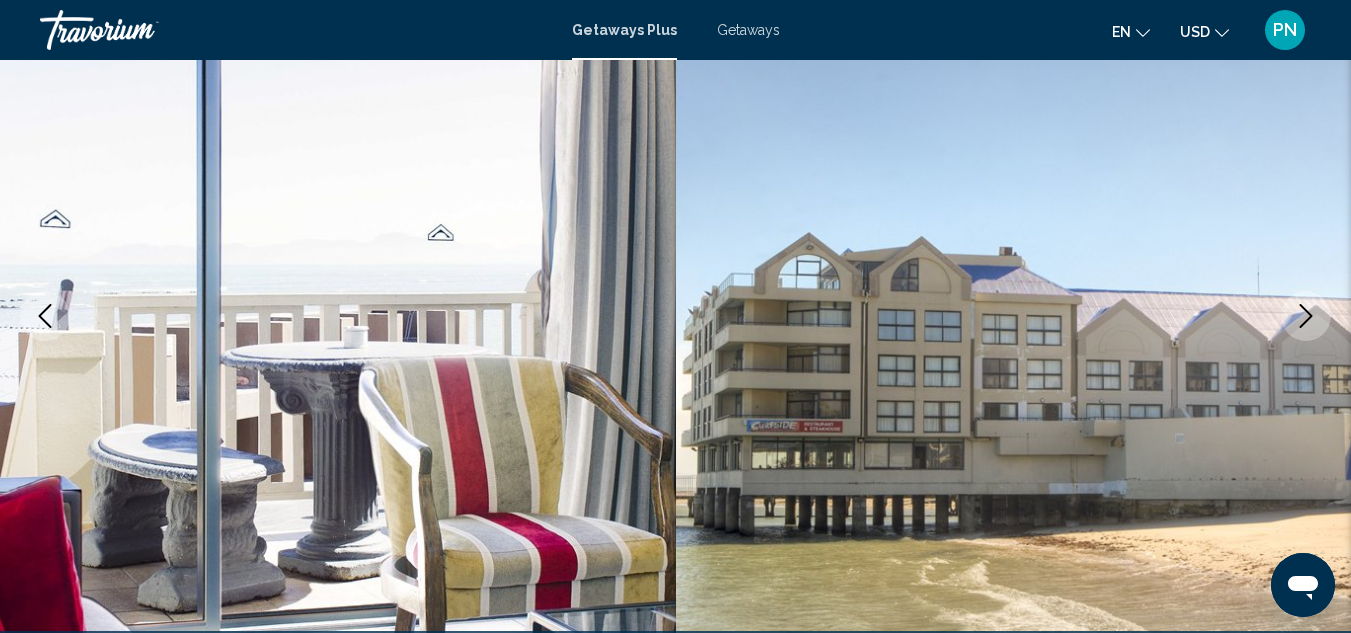 click 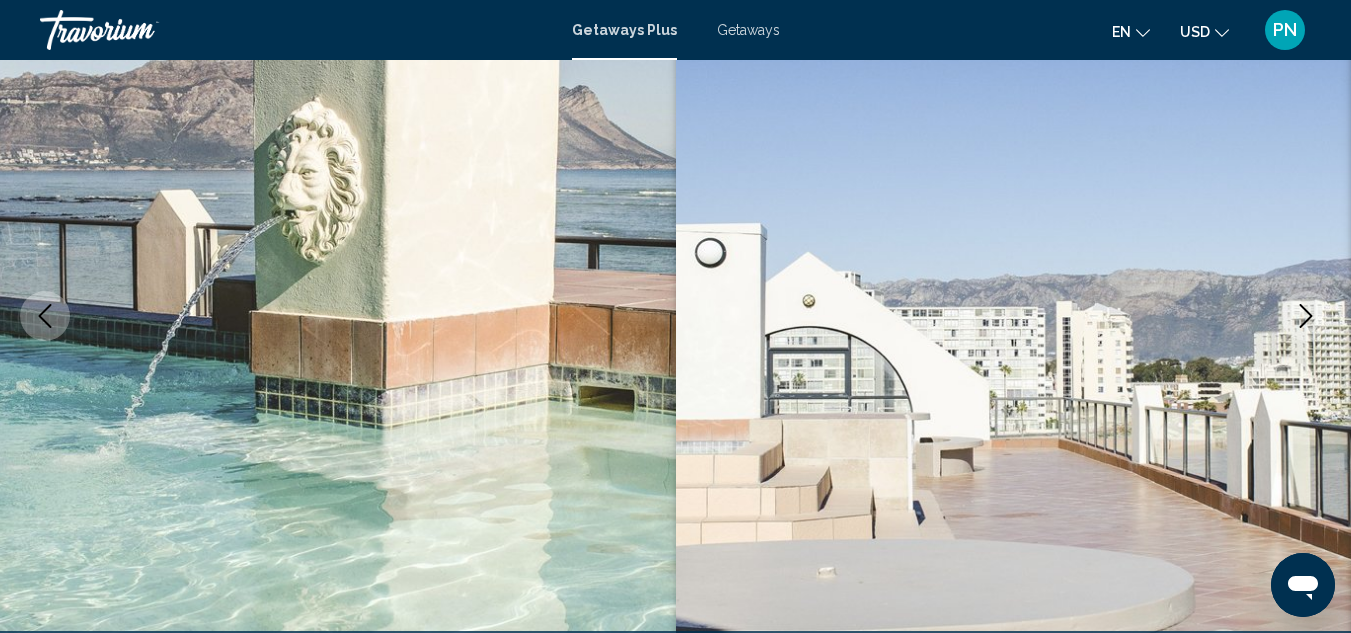 click 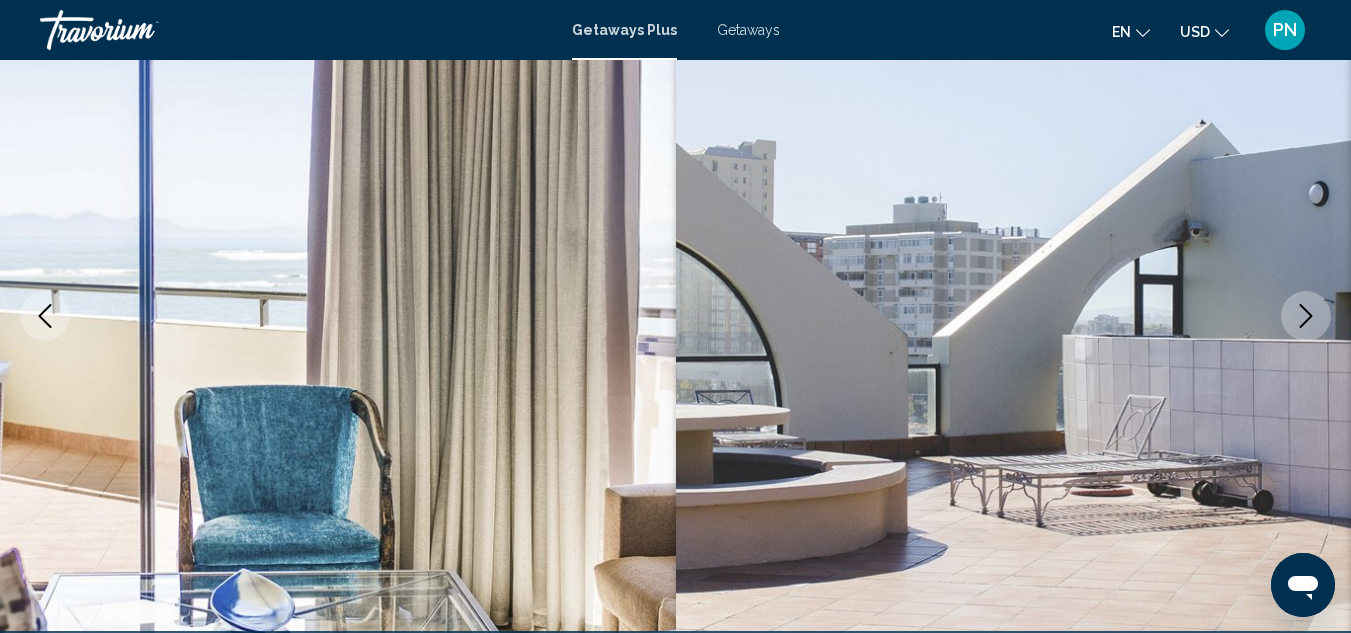 click 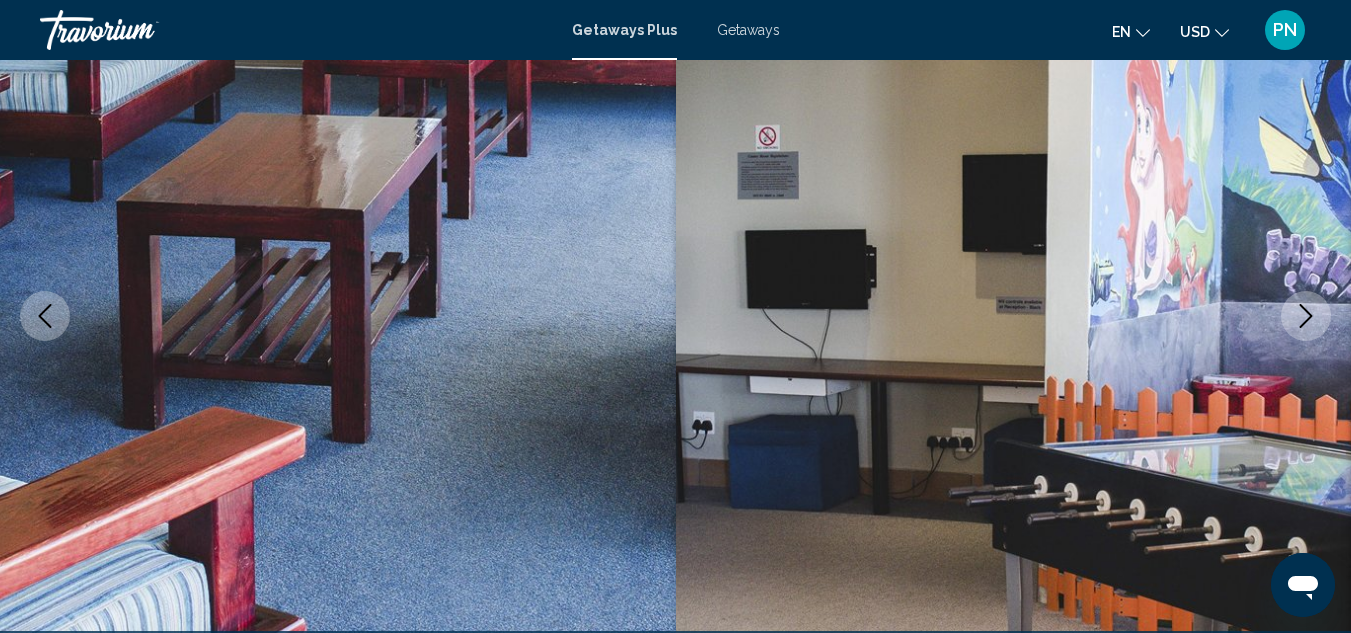 click 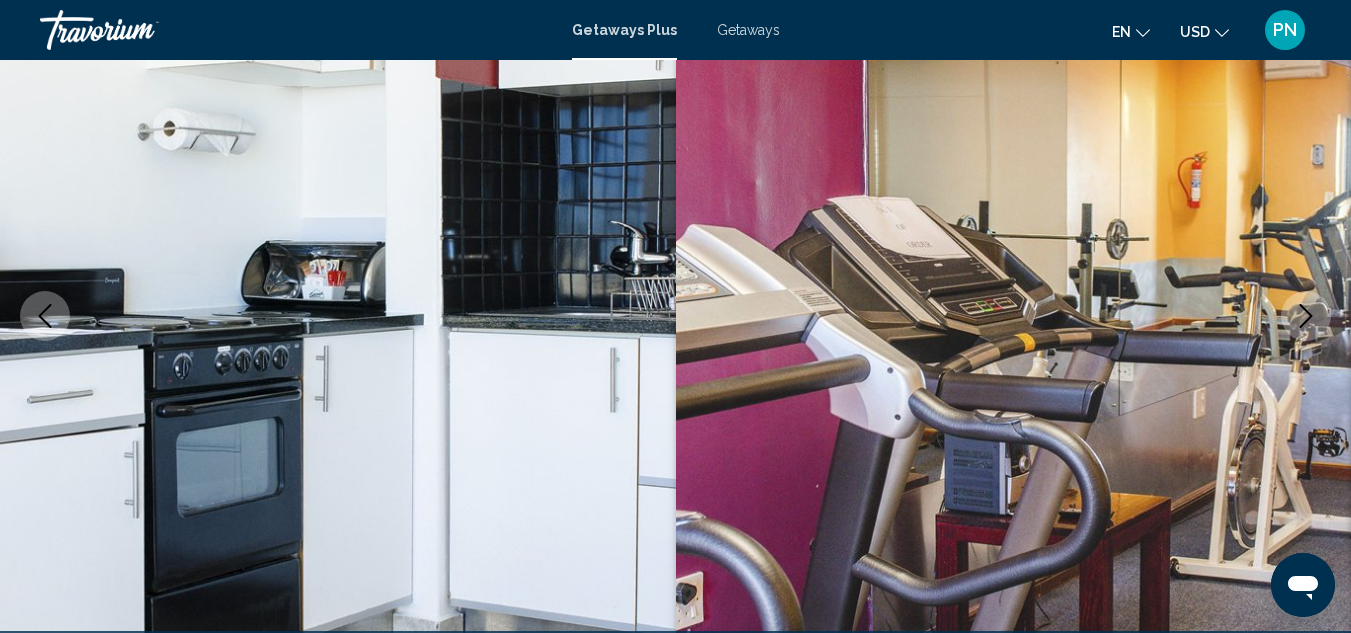 click 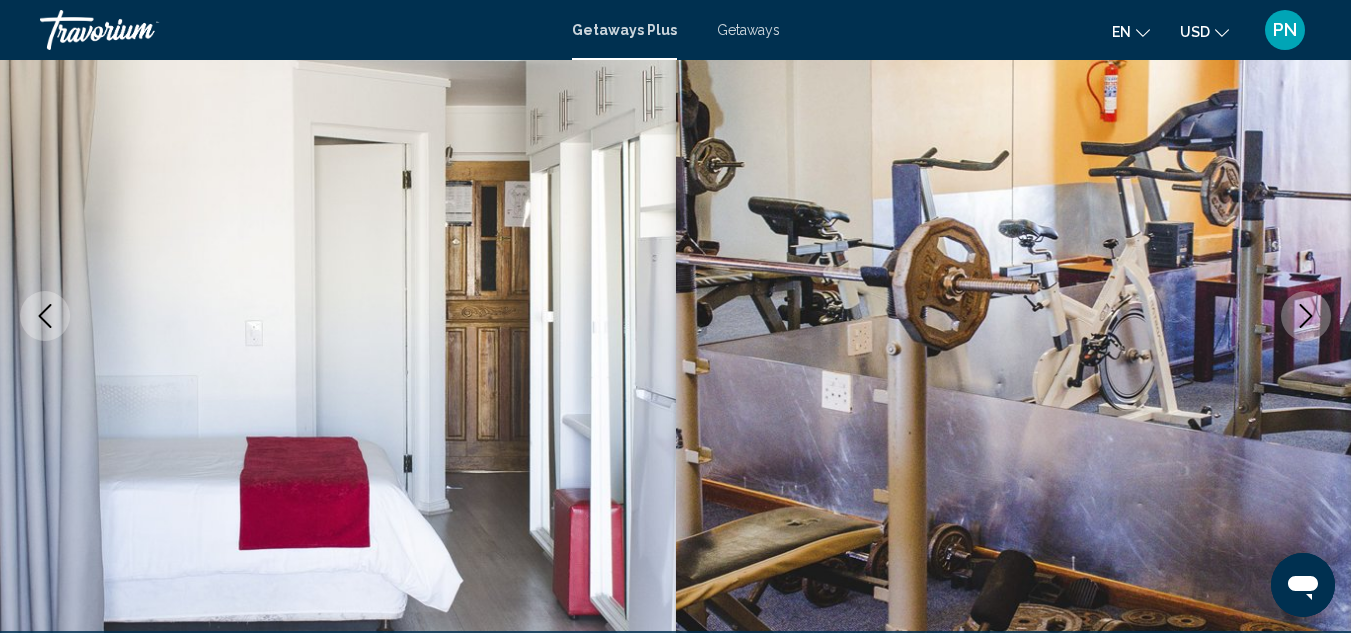 click 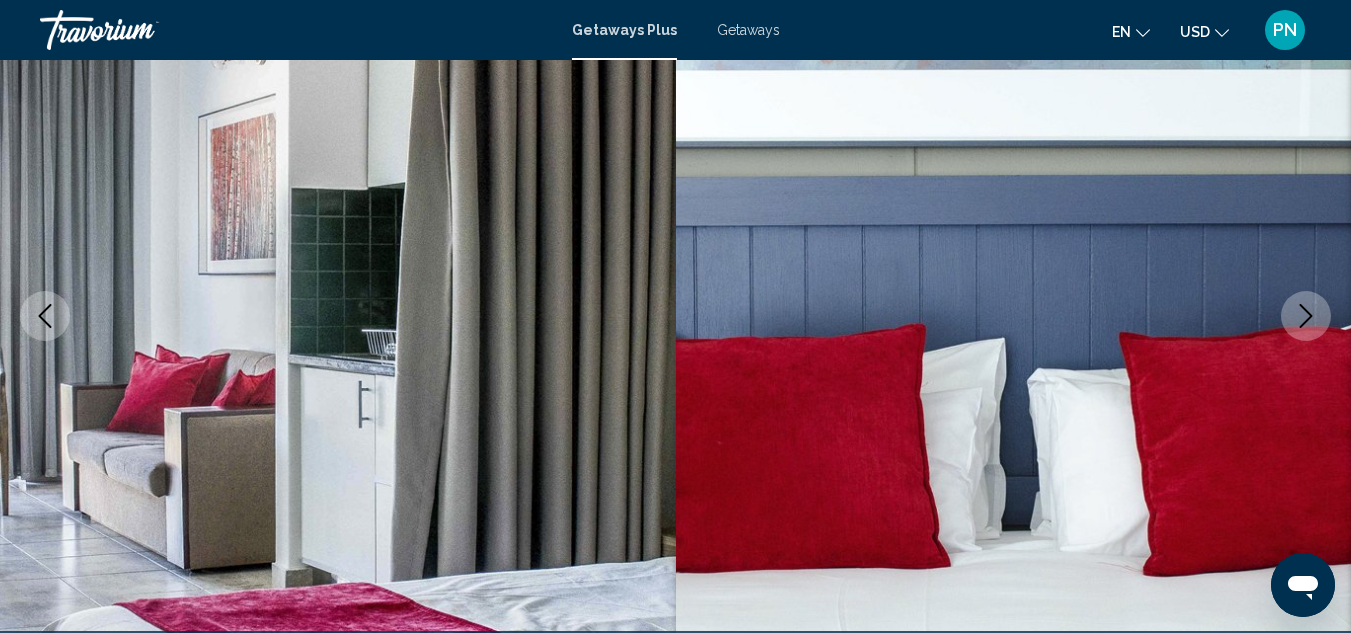 click 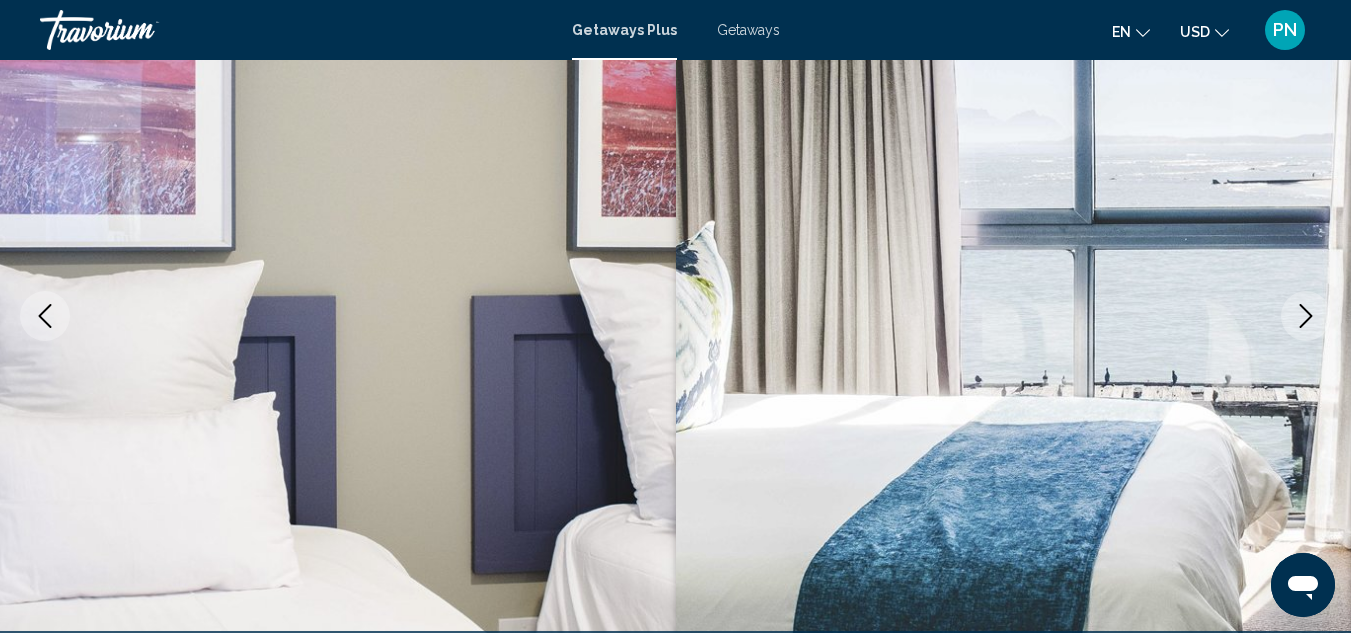 click 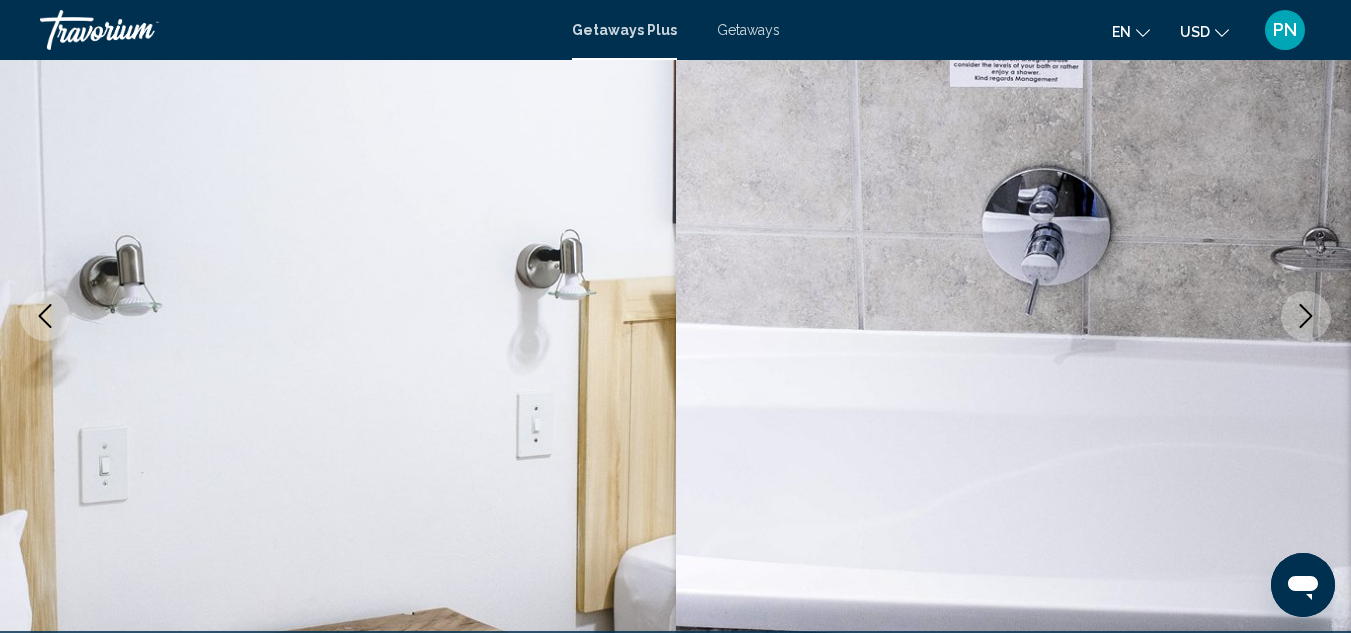 click 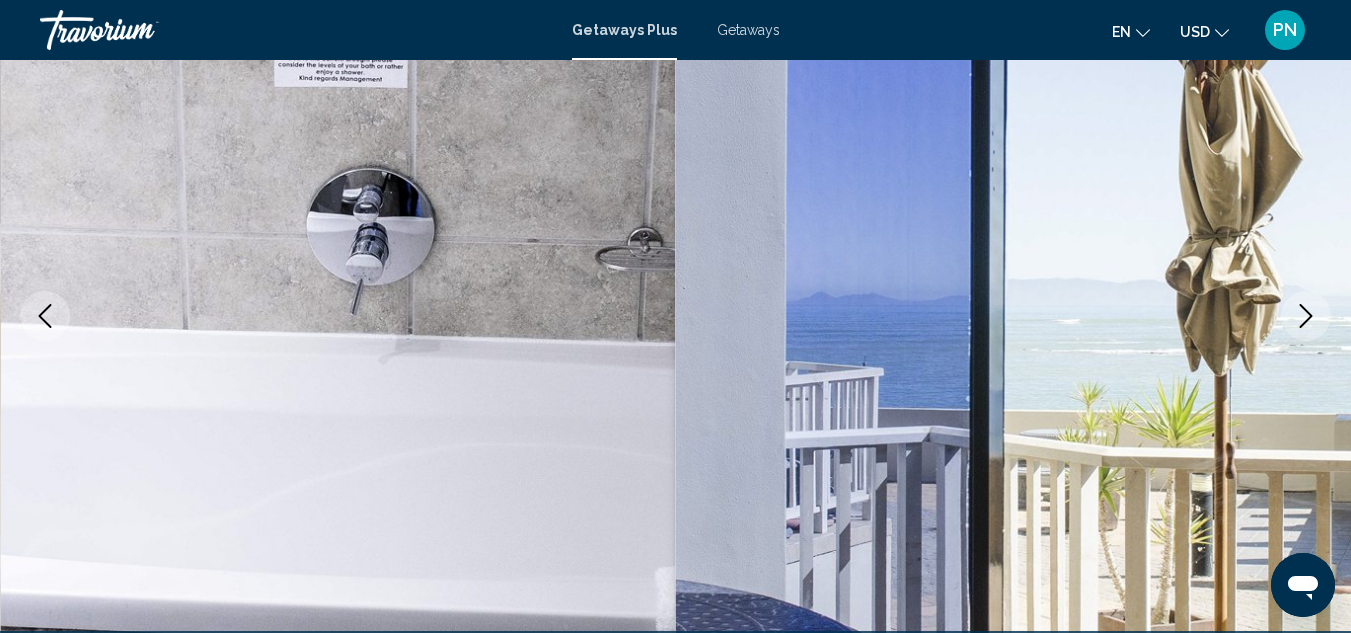 click 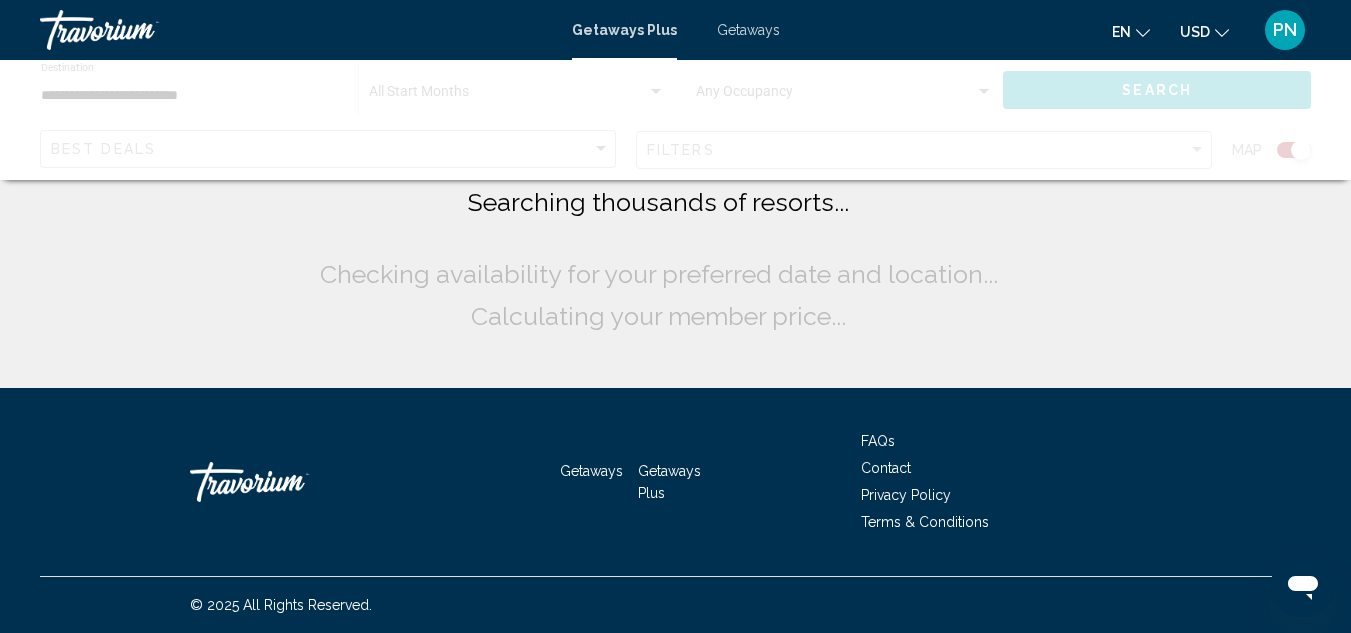 scroll, scrollTop: 0, scrollLeft: 0, axis: both 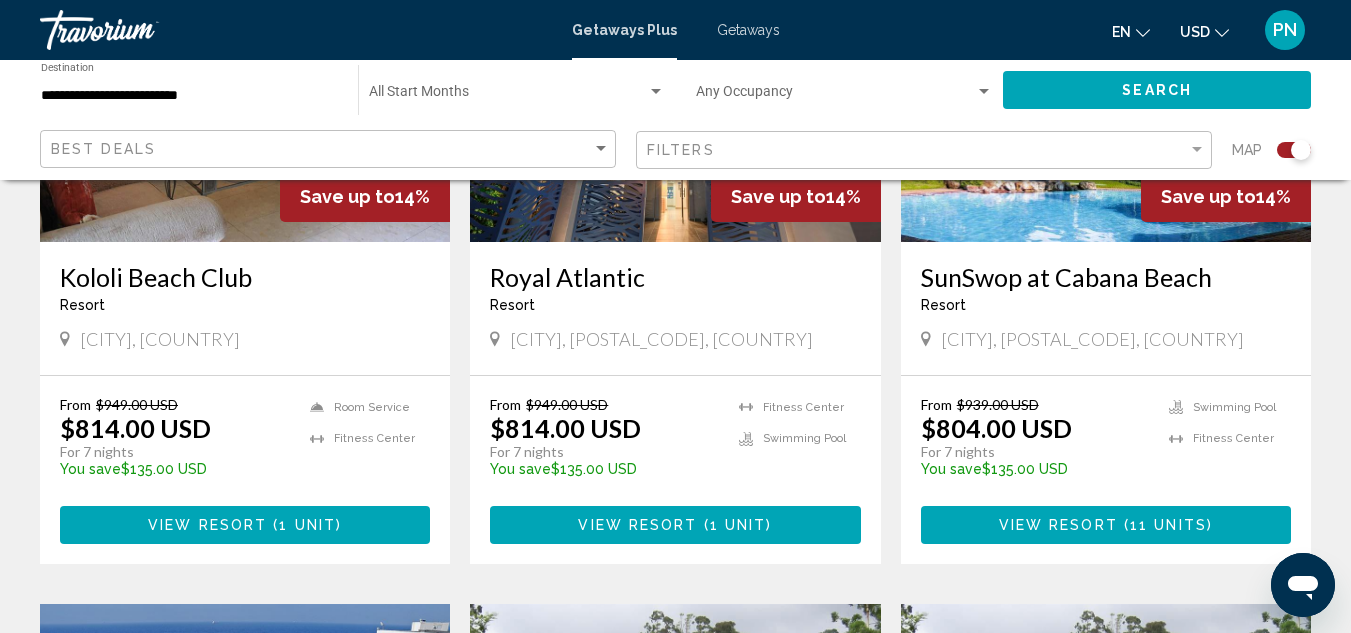 click at bounding box center (675, 82) 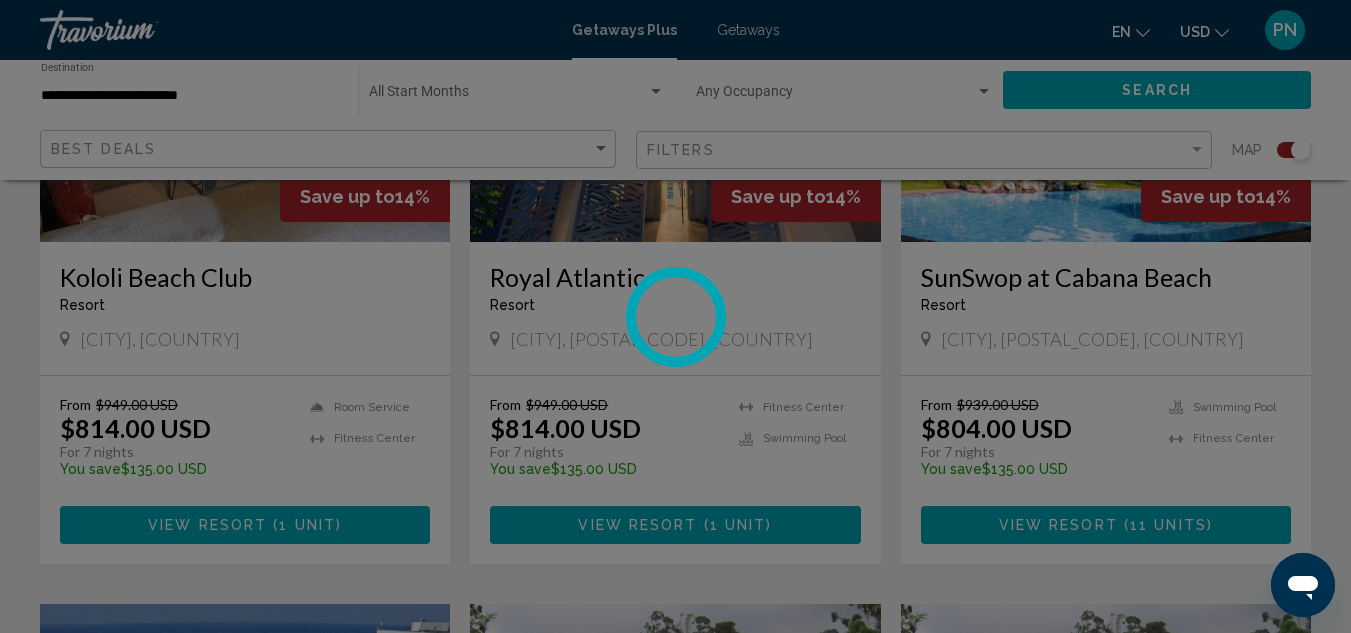 scroll, scrollTop: 219, scrollLeft: 0, axis: vertical 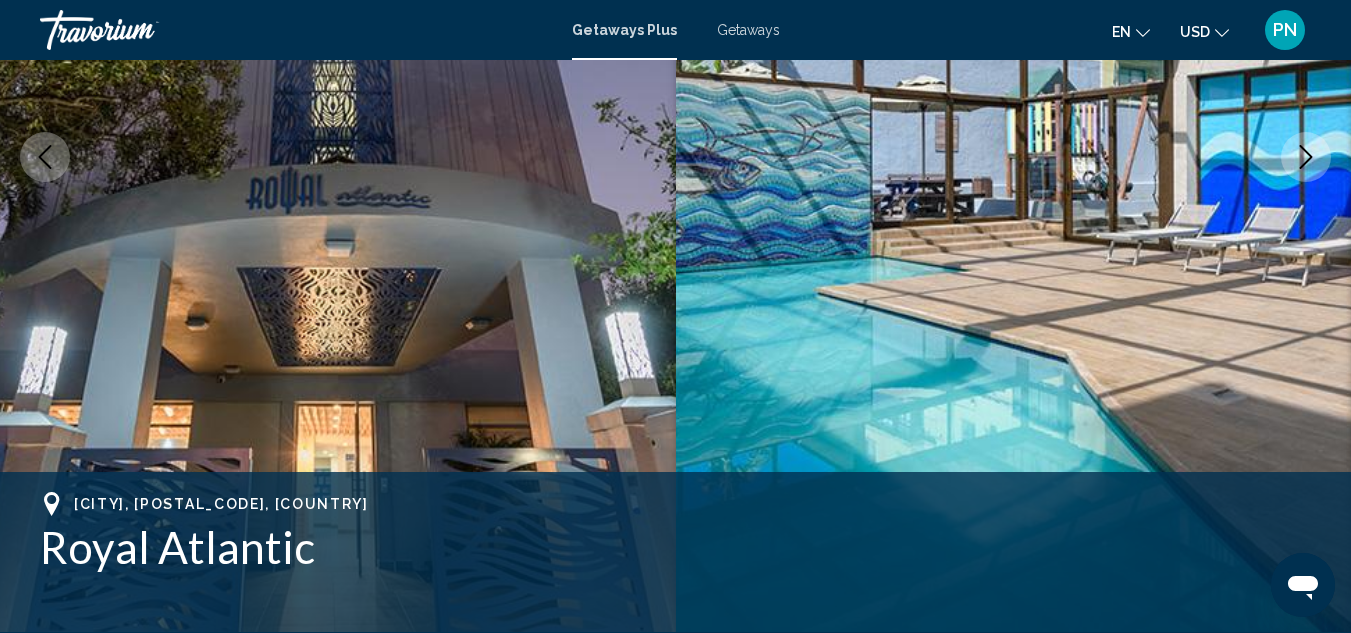 click 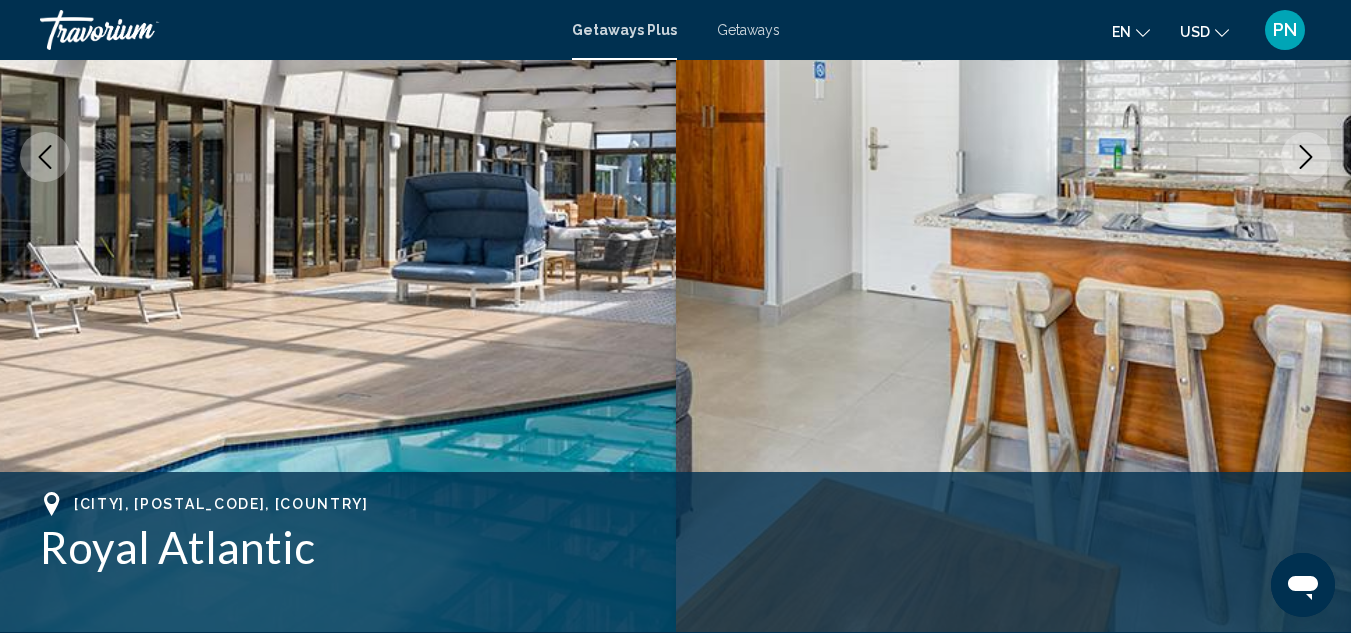 click 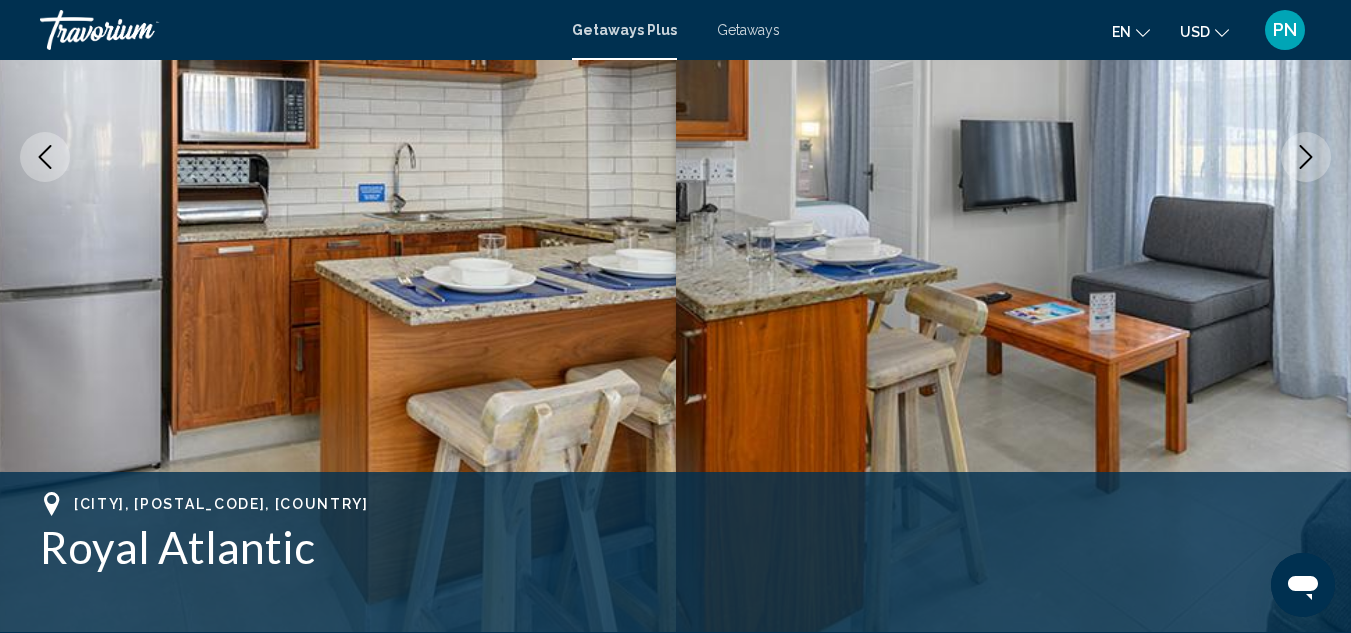 click 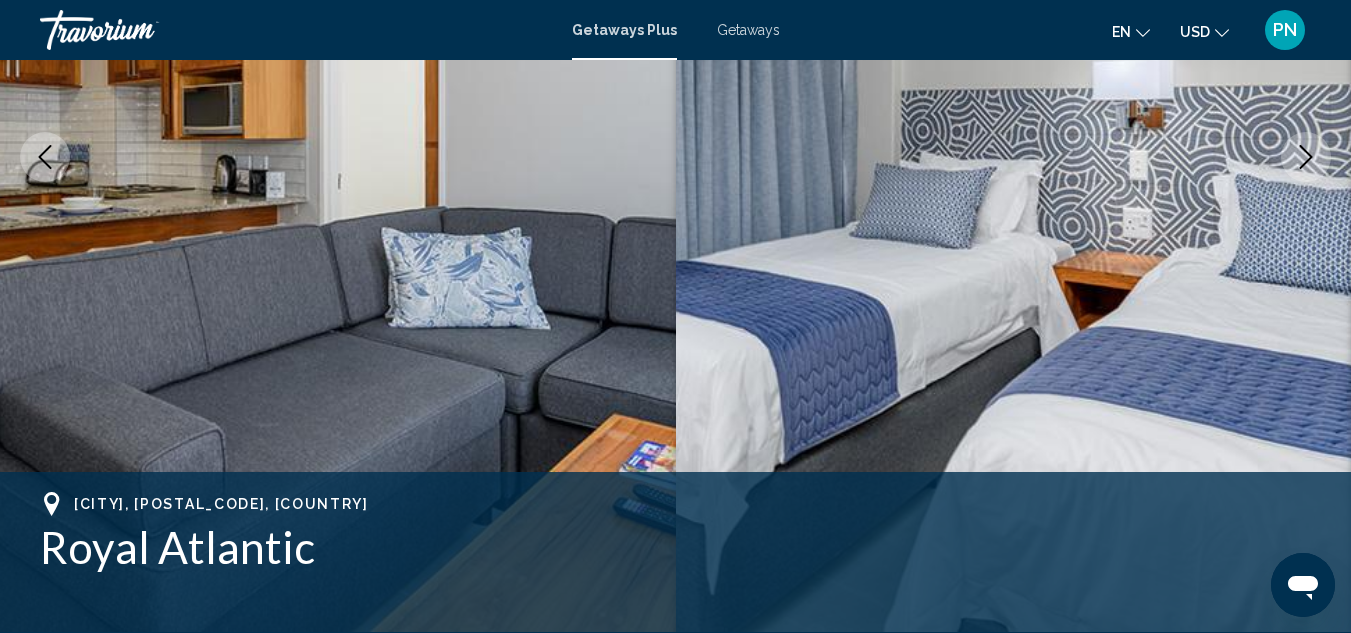 click 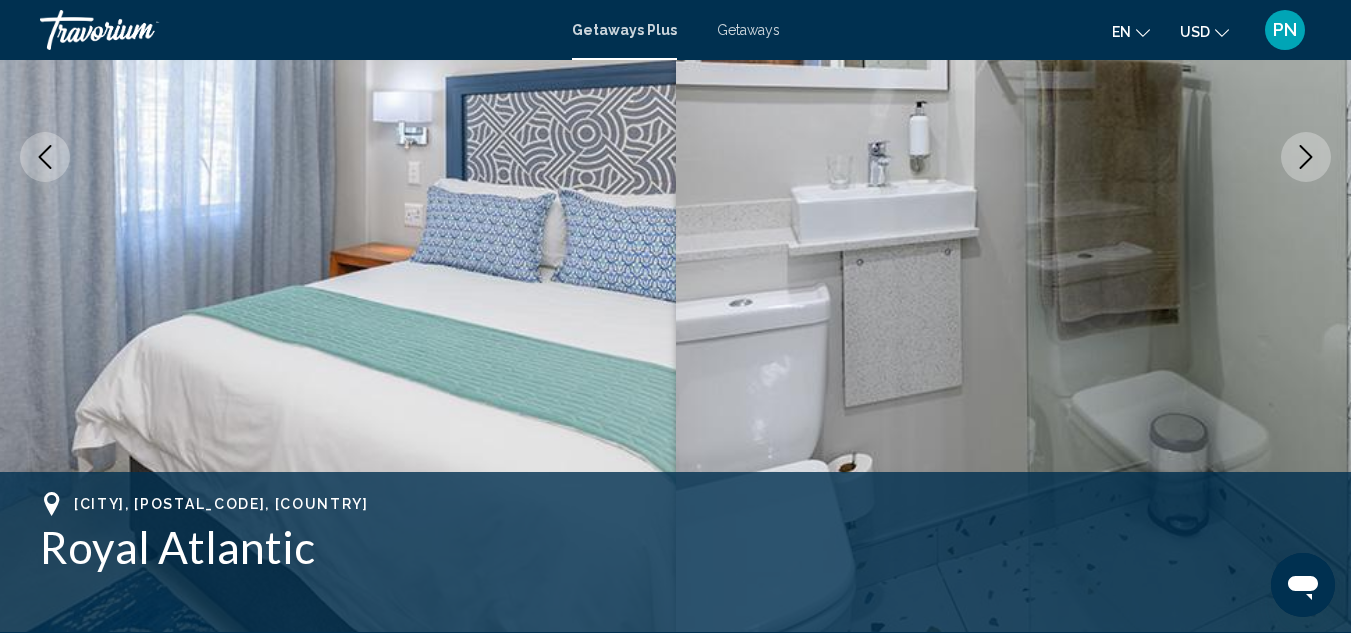 click 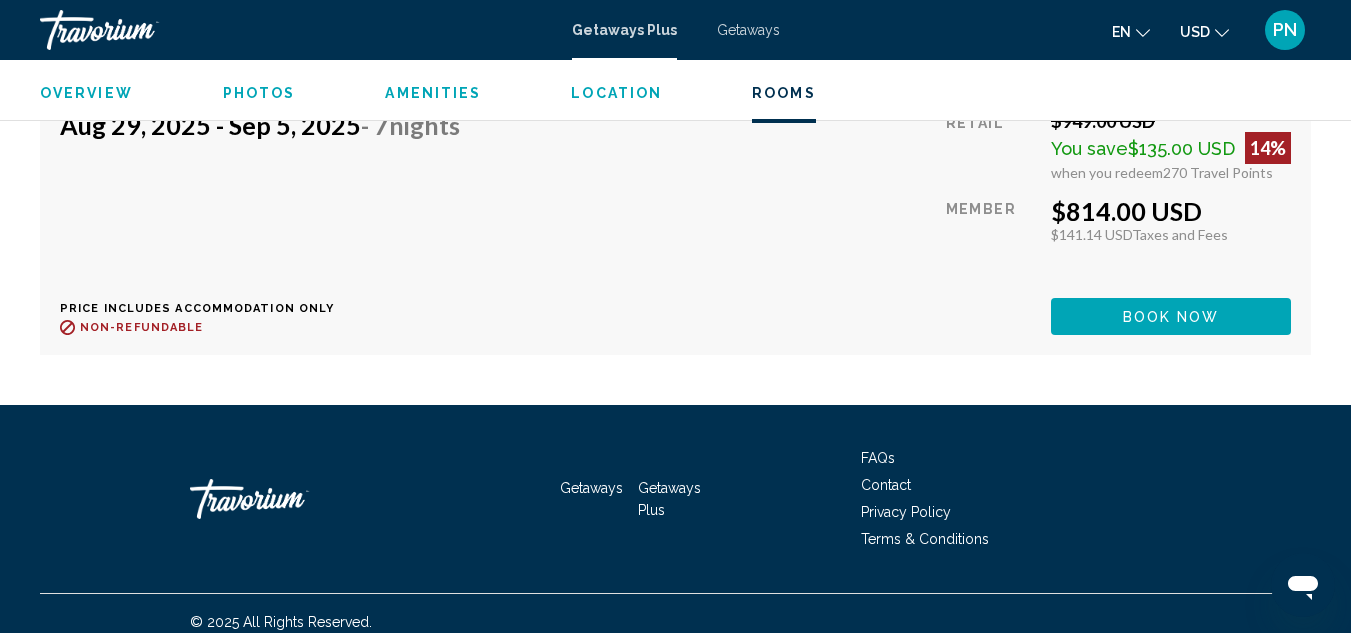 scroll, scrollTop: 3904, scrollLeft: 0, axis: vertical 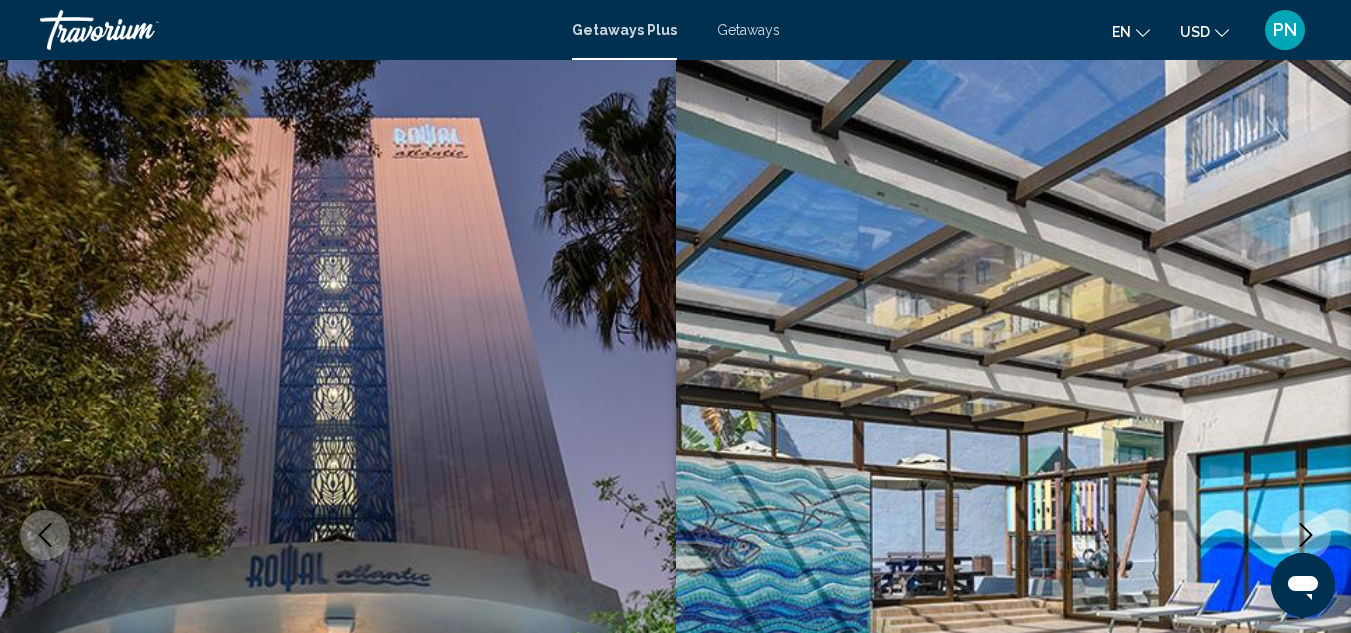 click on "PN" at bounding box center [1285, 30] 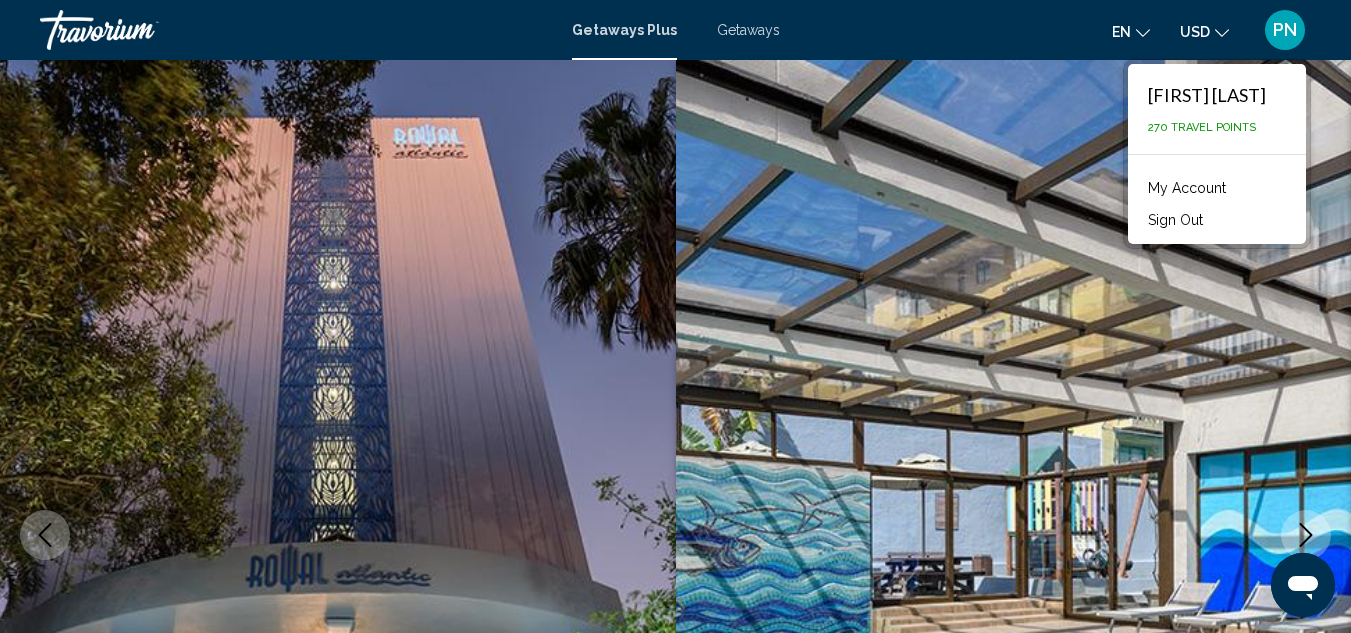 click on "Sign Out" at bounding box center (1175, 220) 